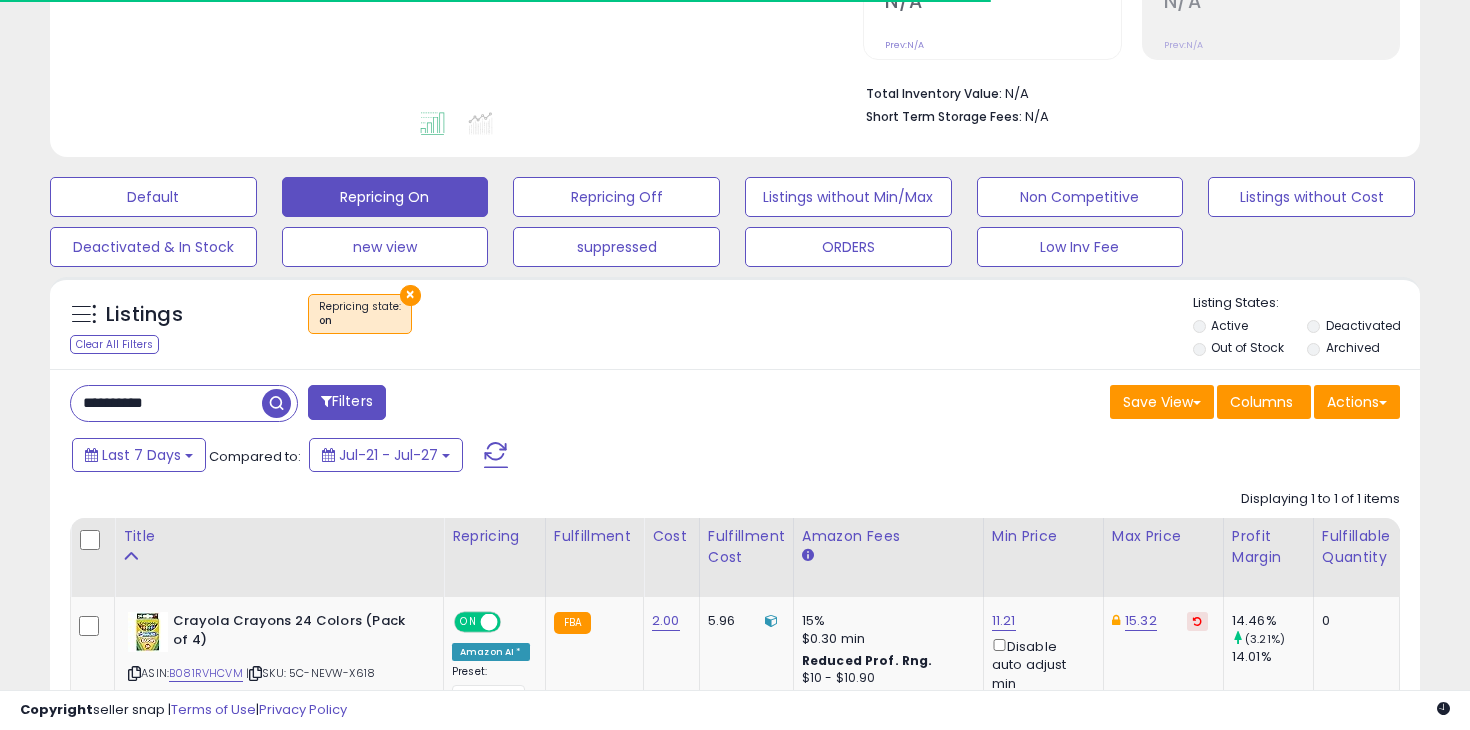 scroll, scrollTop: 551, scrollLeft: 0, axis: vertical 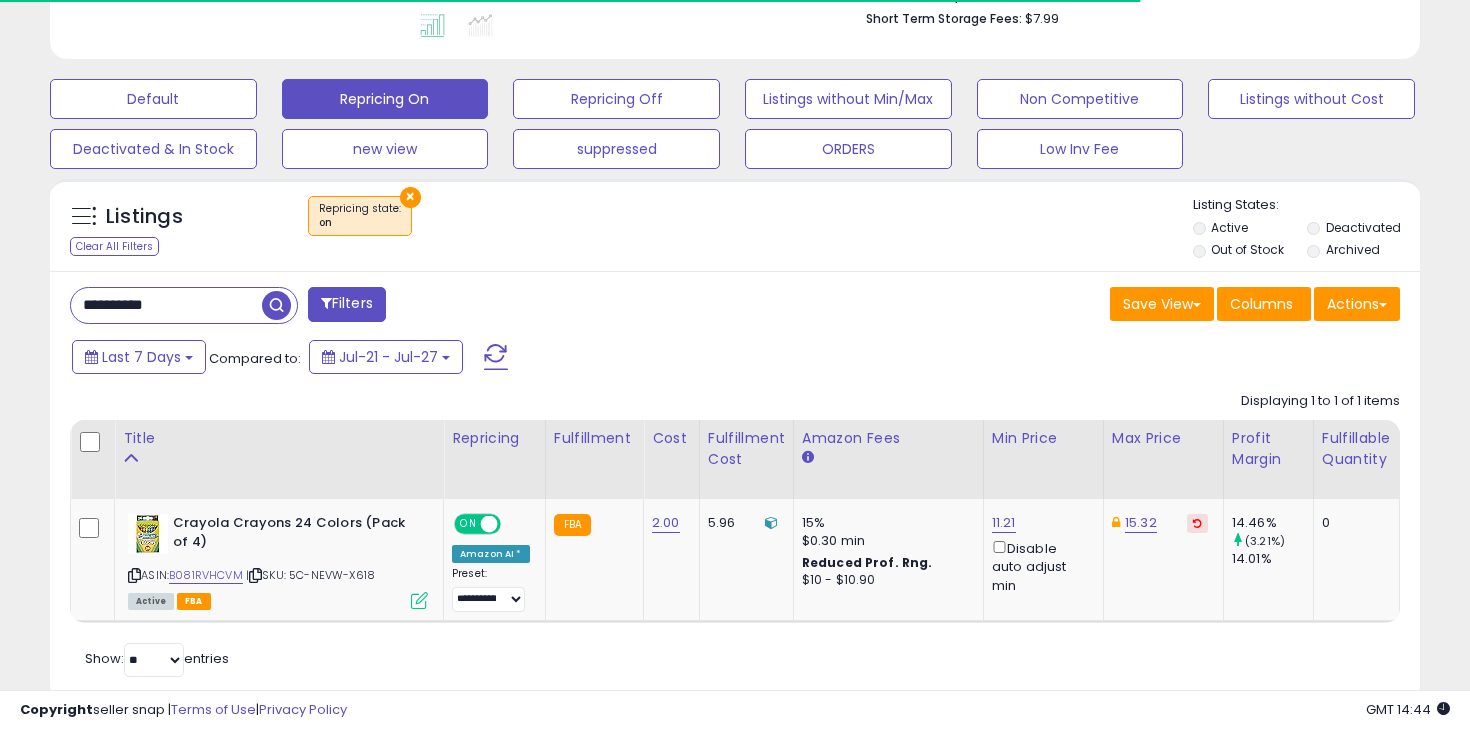 click on "**********" at bounding box center (735, 486) 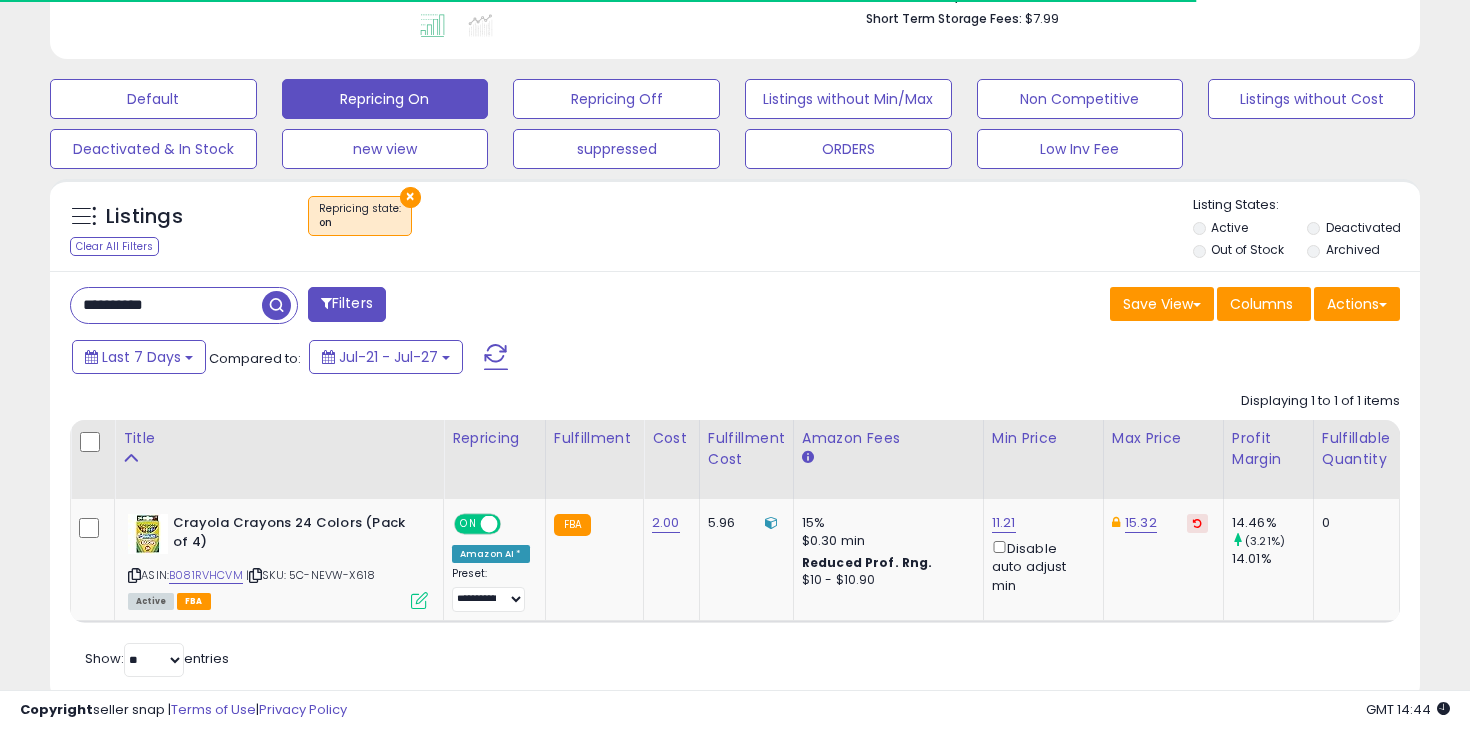 click on "Last 7 Days
Compared to:
Jul-21 - Jul-27" at bounding box center [566, 359] 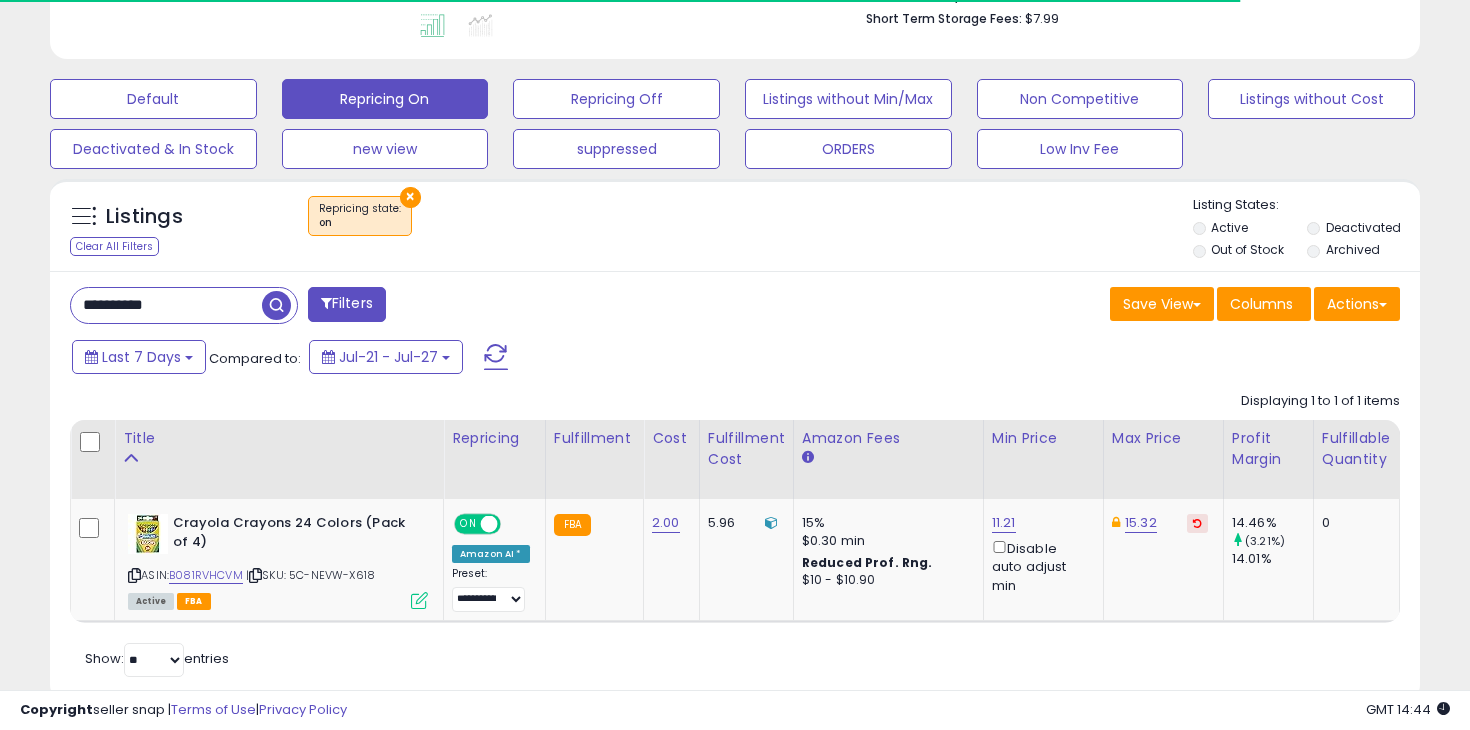 click on "**********" at bounding box center [166, 305] 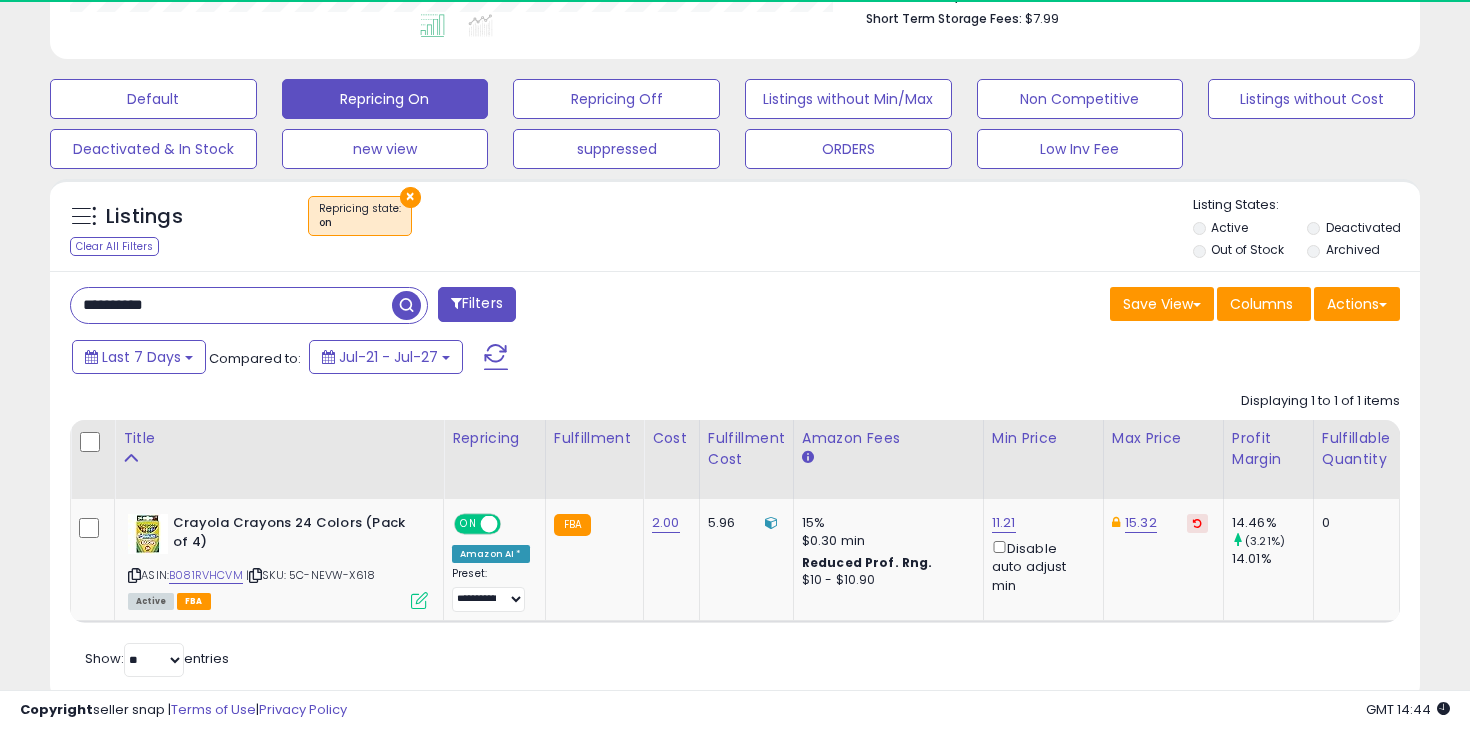 scroll, scrollTop: 999590, scrollLeft: 999206, axis: both 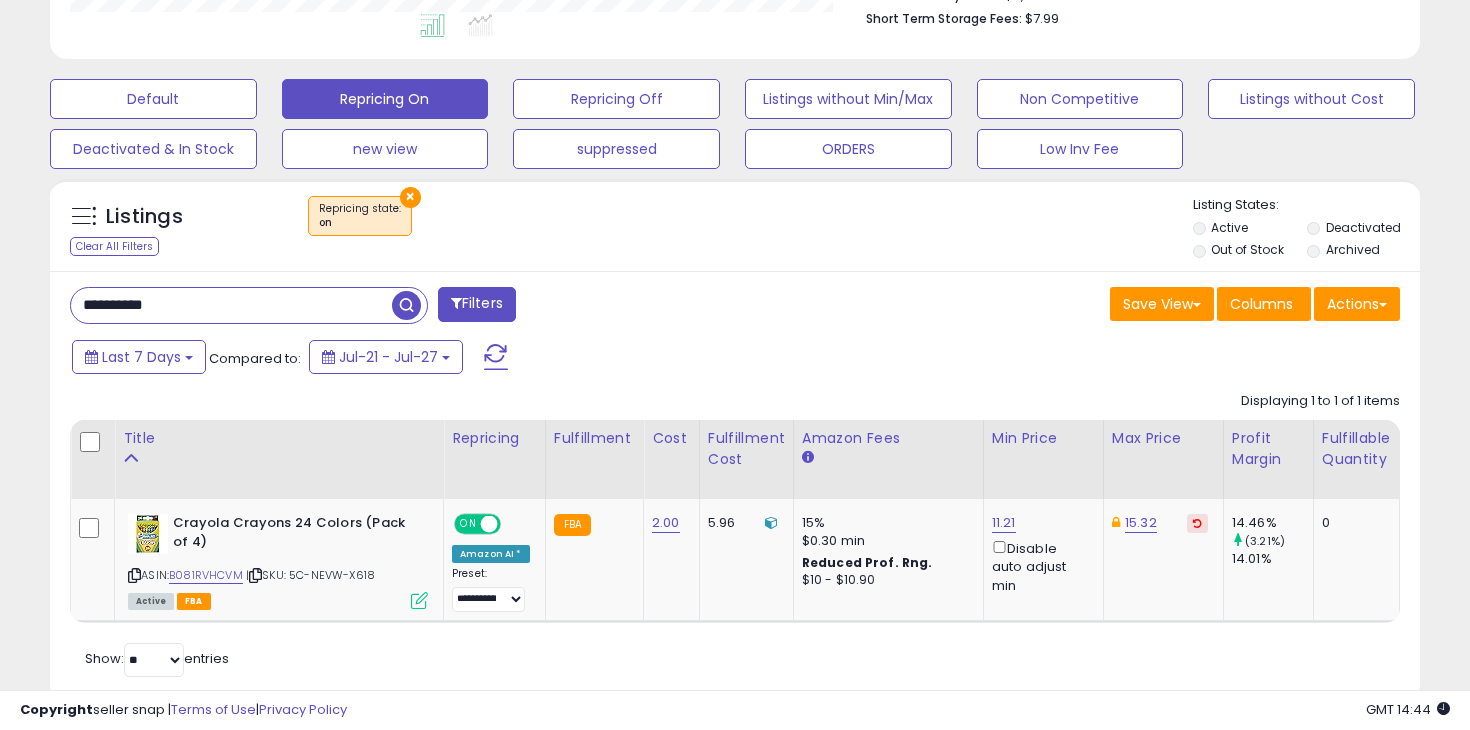 type on "**********" 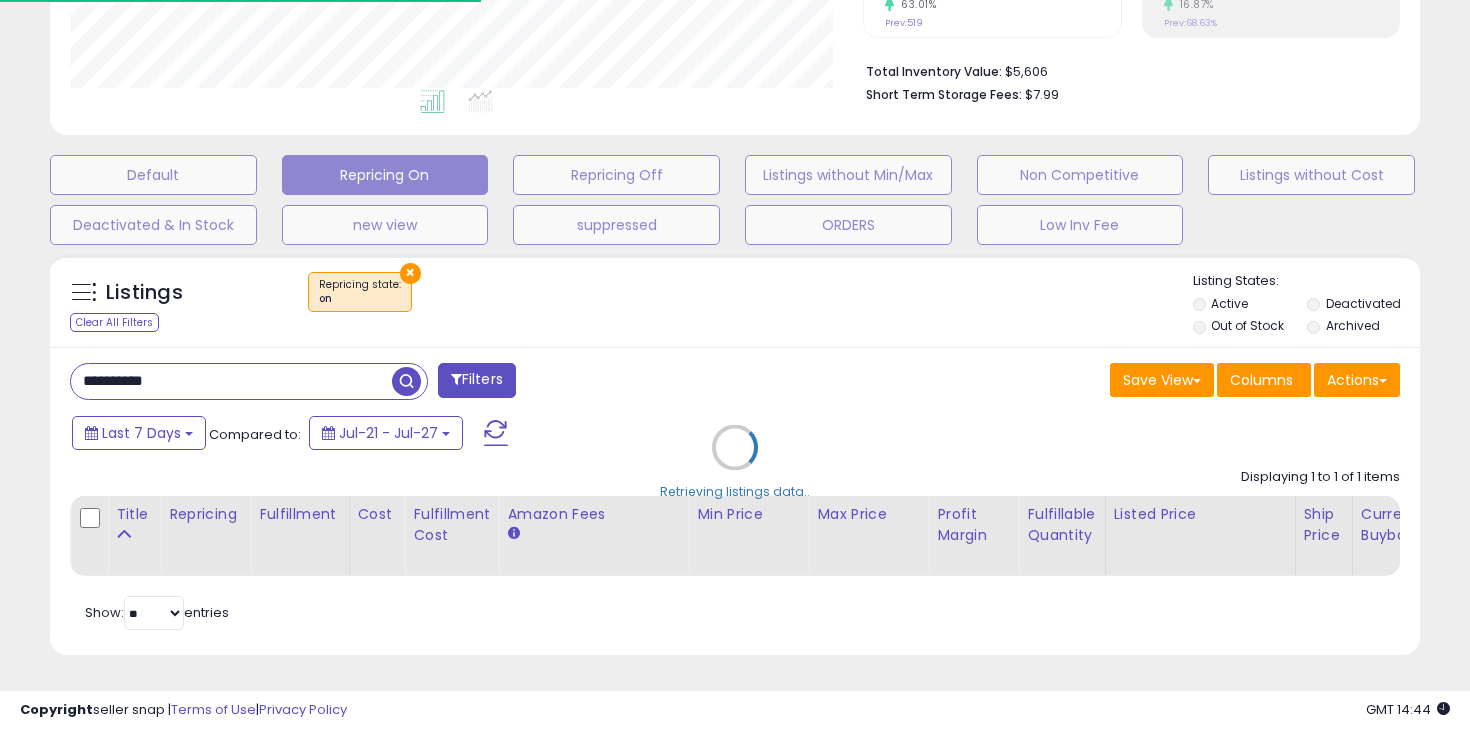 scroll, scrollTop: 551, scrollLeft: 0, axis: vertical 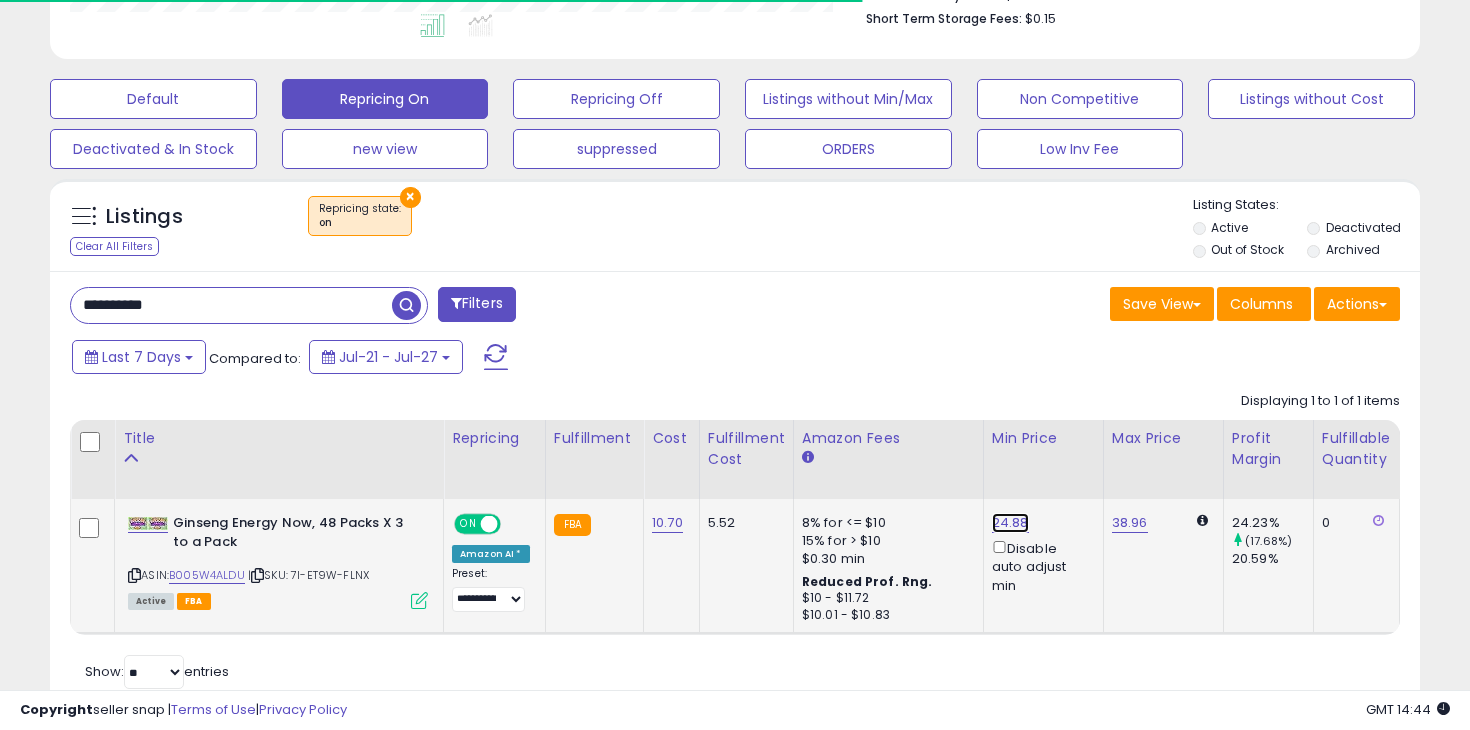 click on "24.88" at bounding box center (1010, 523) 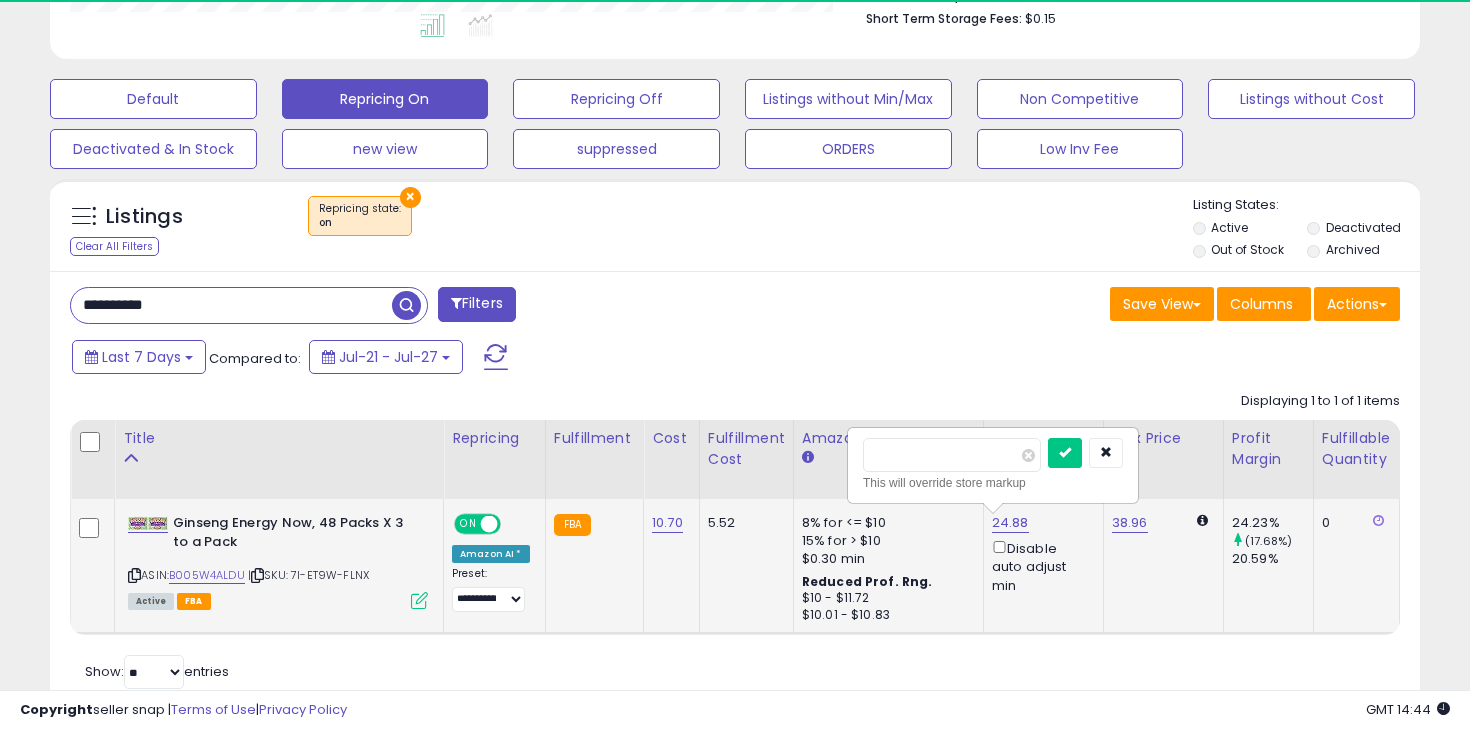 scroll, scrollTop: 999590, scrollLeft: 999206, axis: both 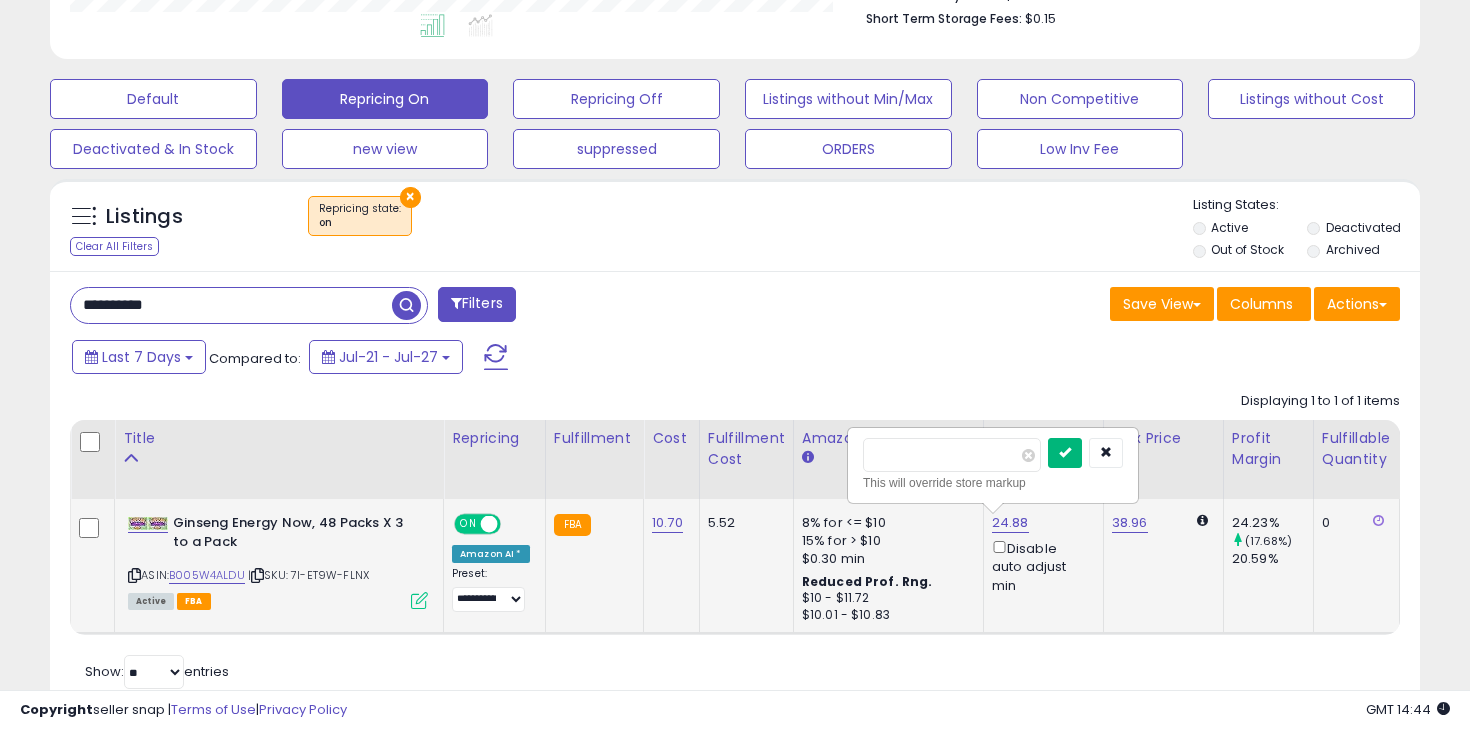type on "*****" 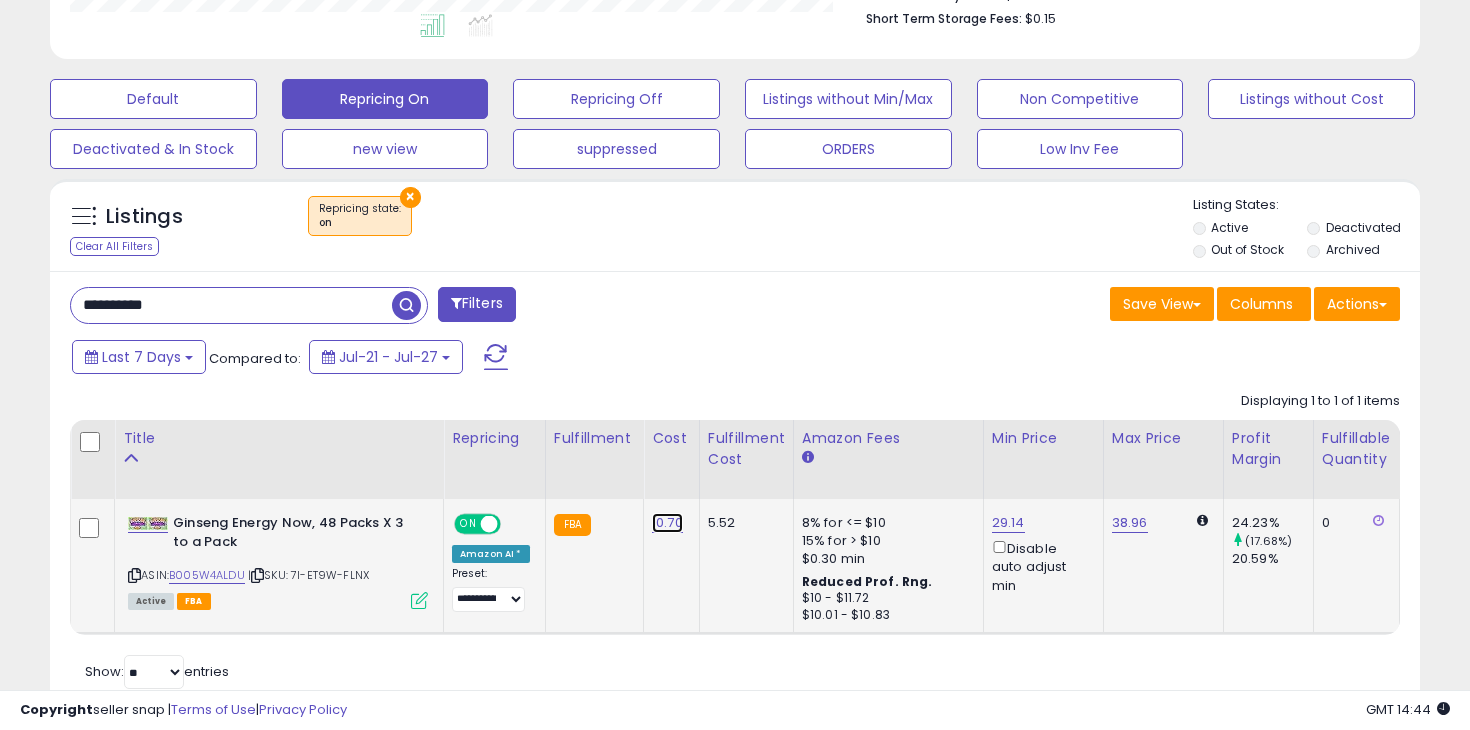 click on "10.70" at bounding box center [667, 523] 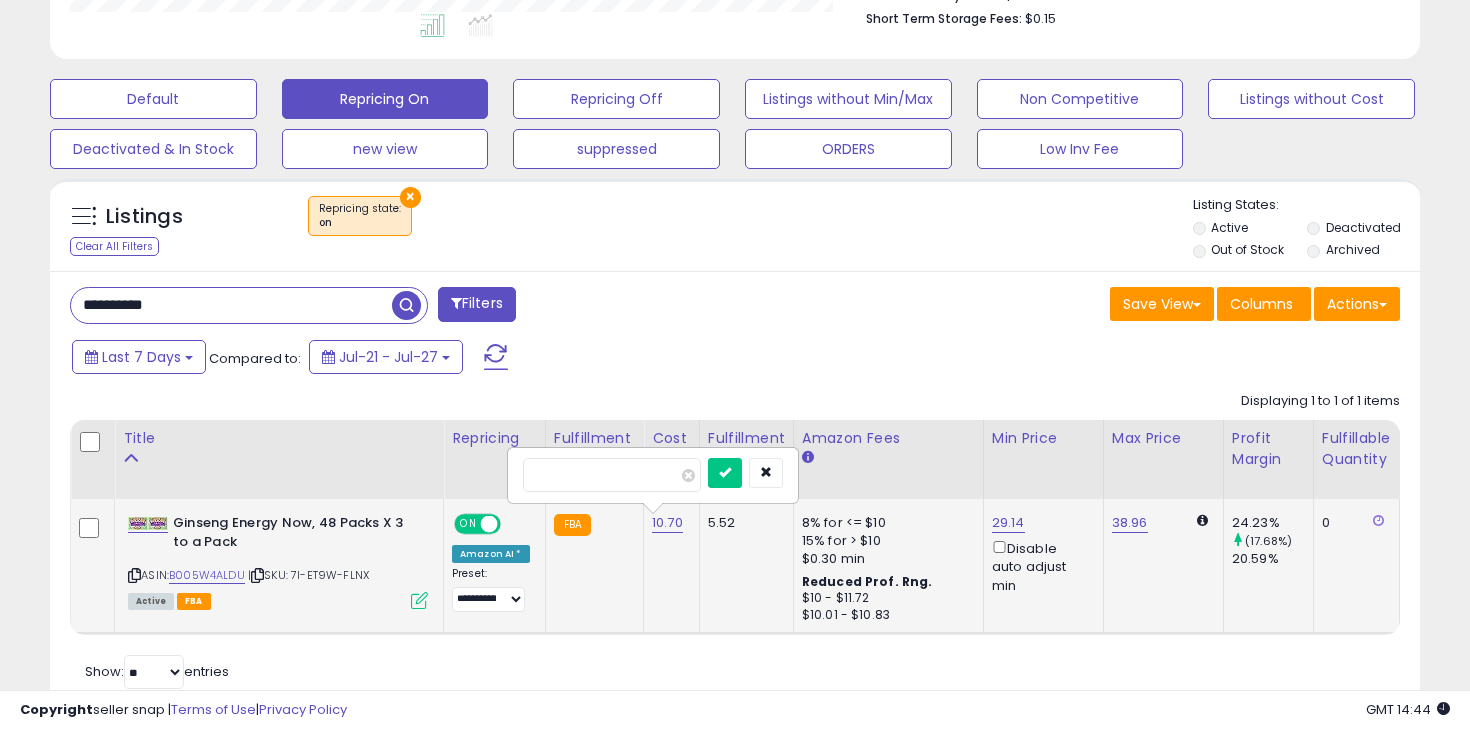 click on "*******" at bounding box center (612, 475) 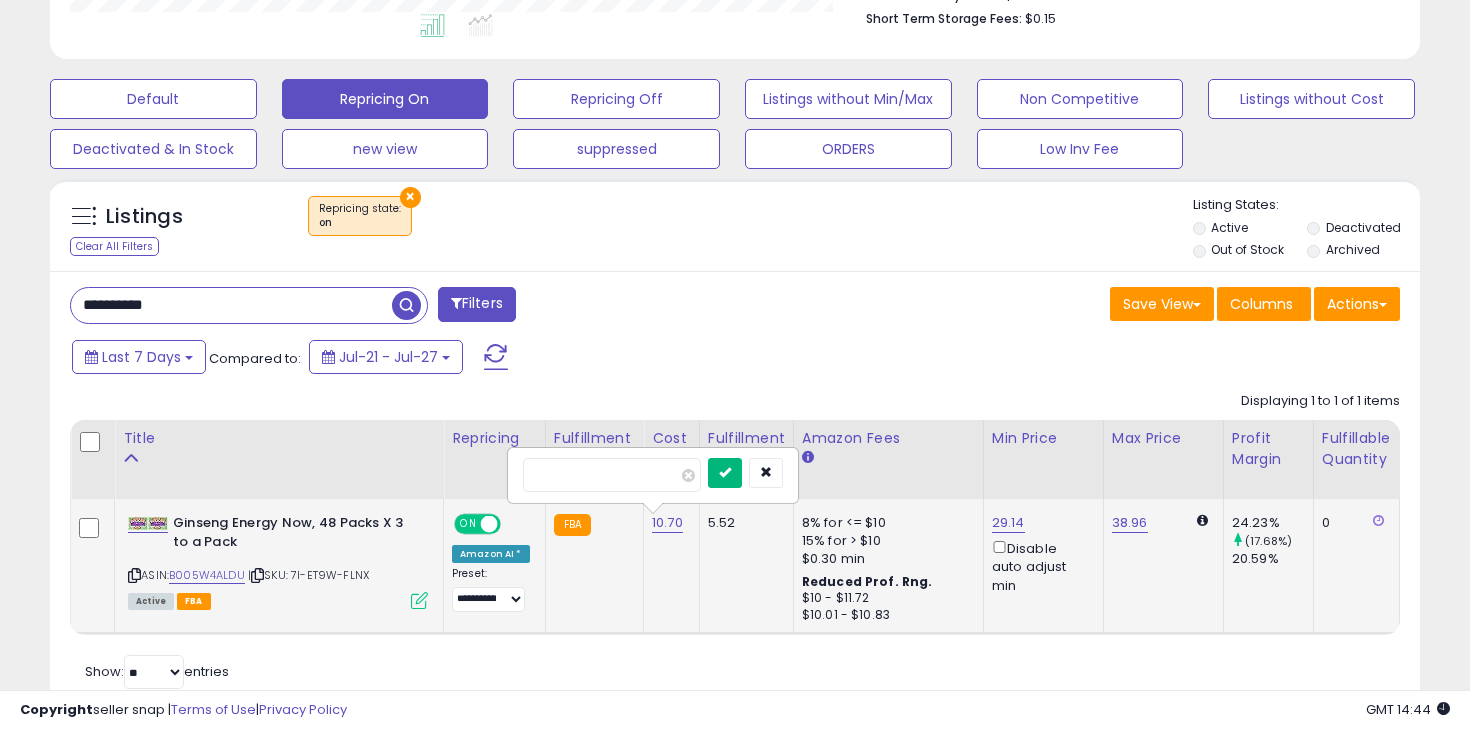 type on "****" 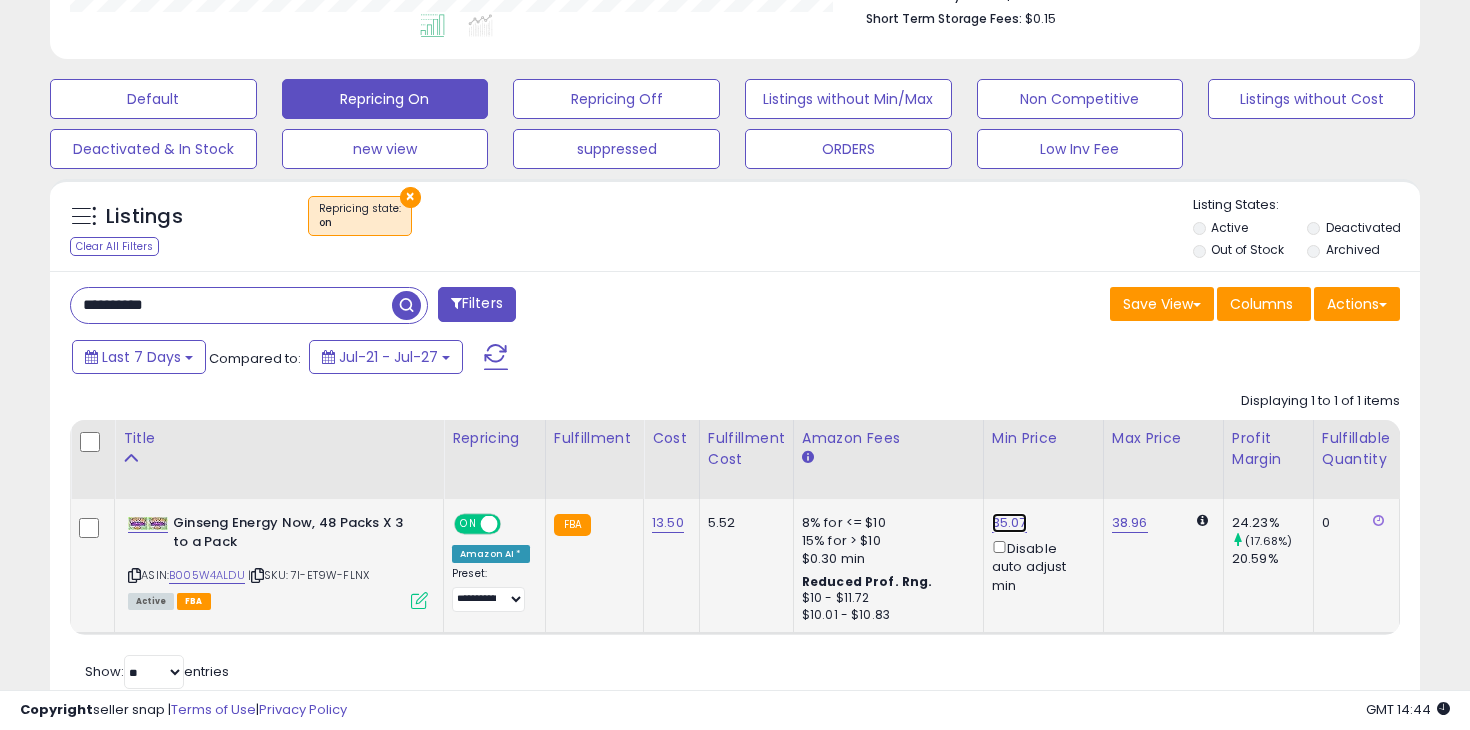 click on "35.07" at bounding box center (1009, 523) 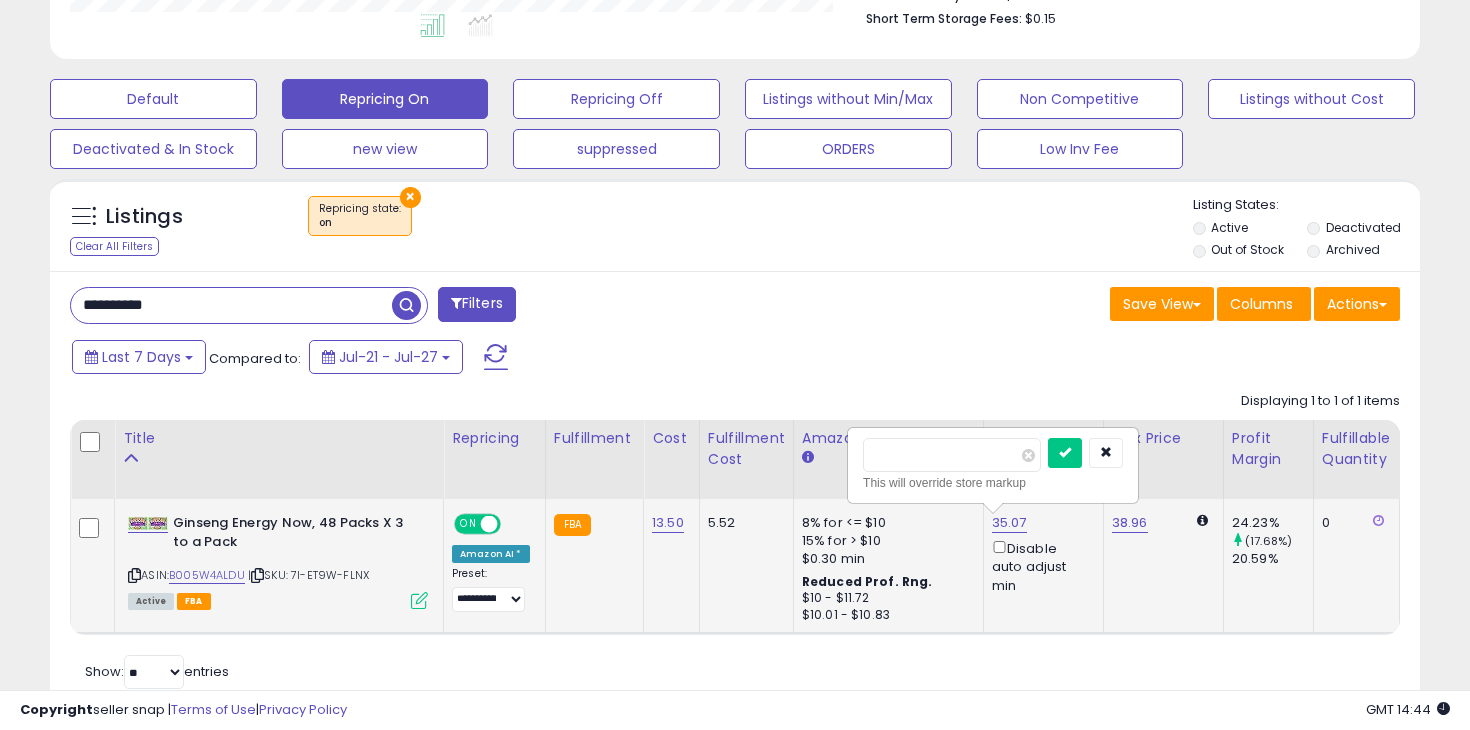 click on "*****" at bounding box center [952, 455] 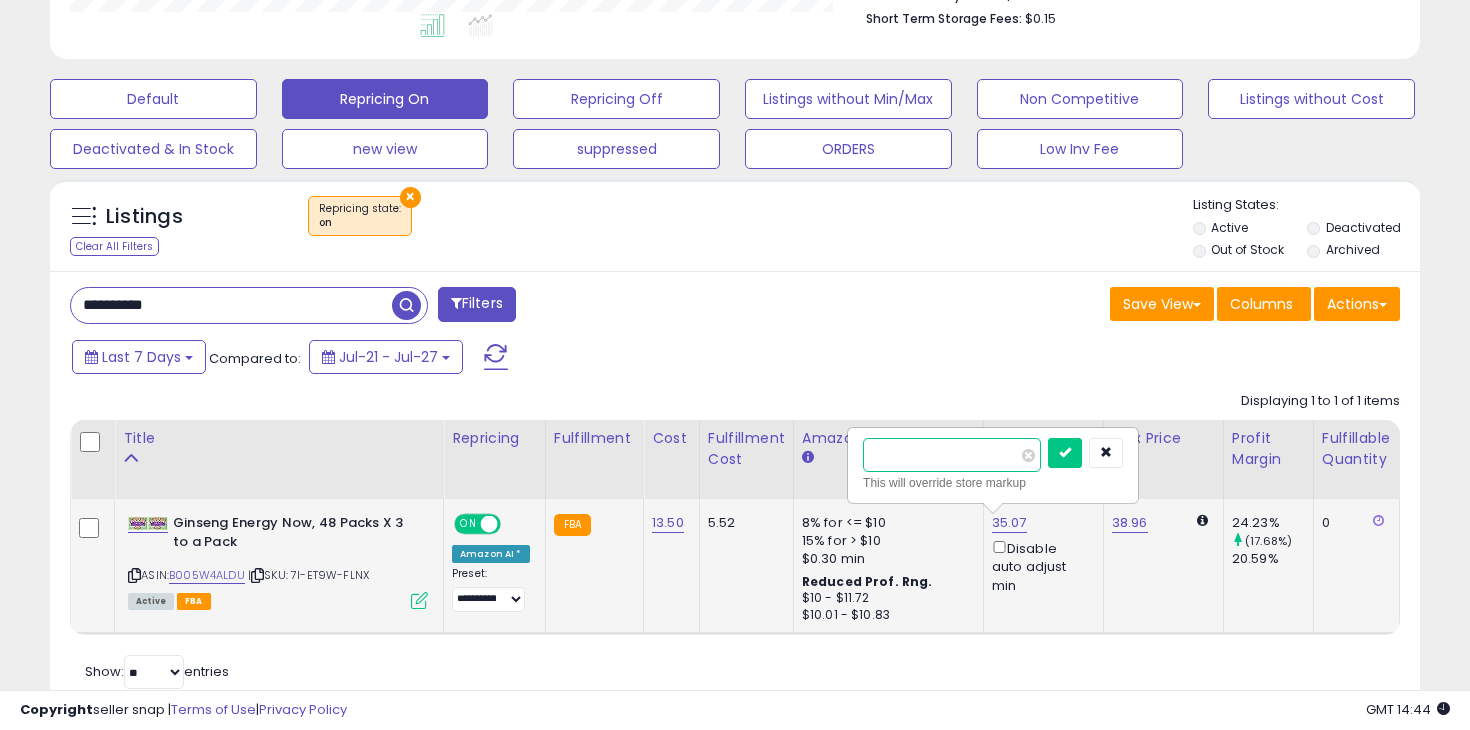 click on "*****" at bounding box center (952, 455) 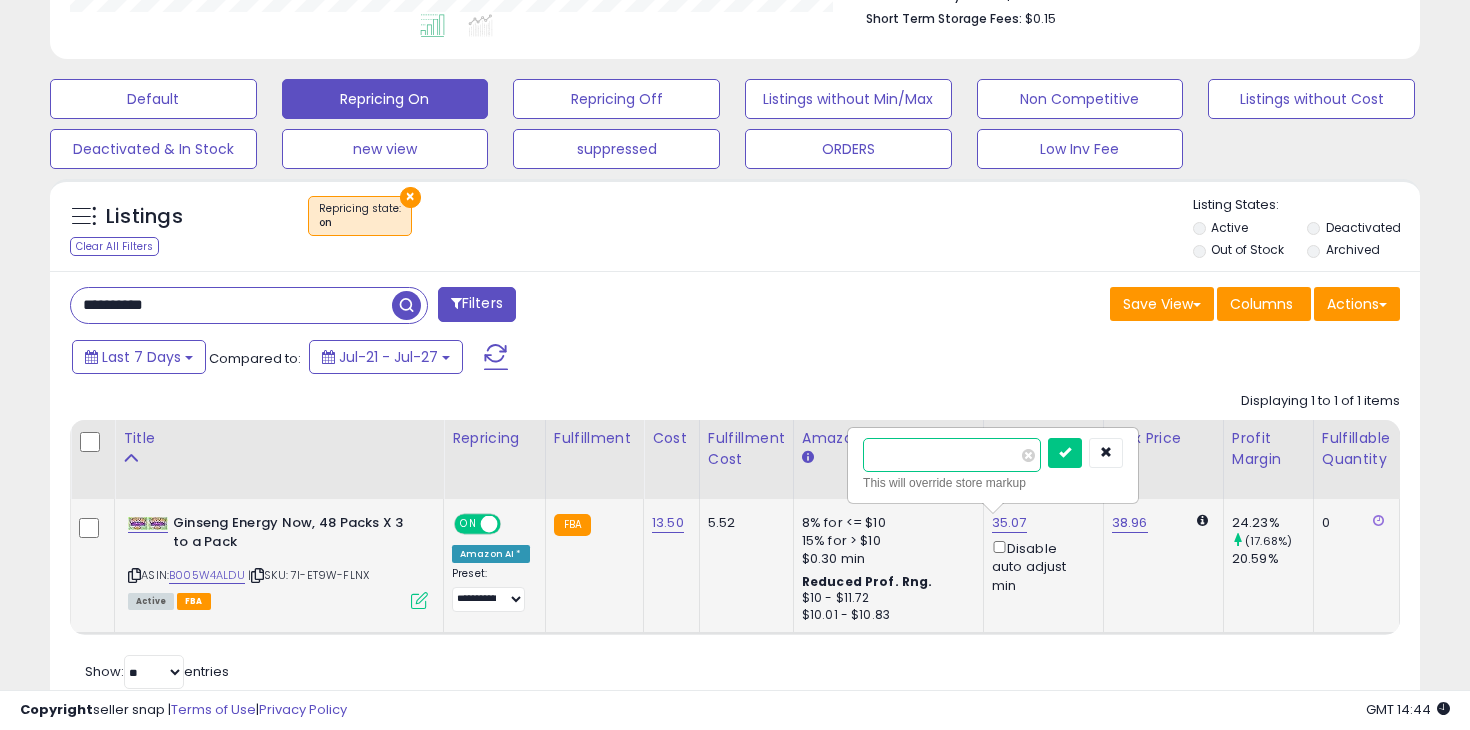 click on "*****" at bounding box center [993, 455] 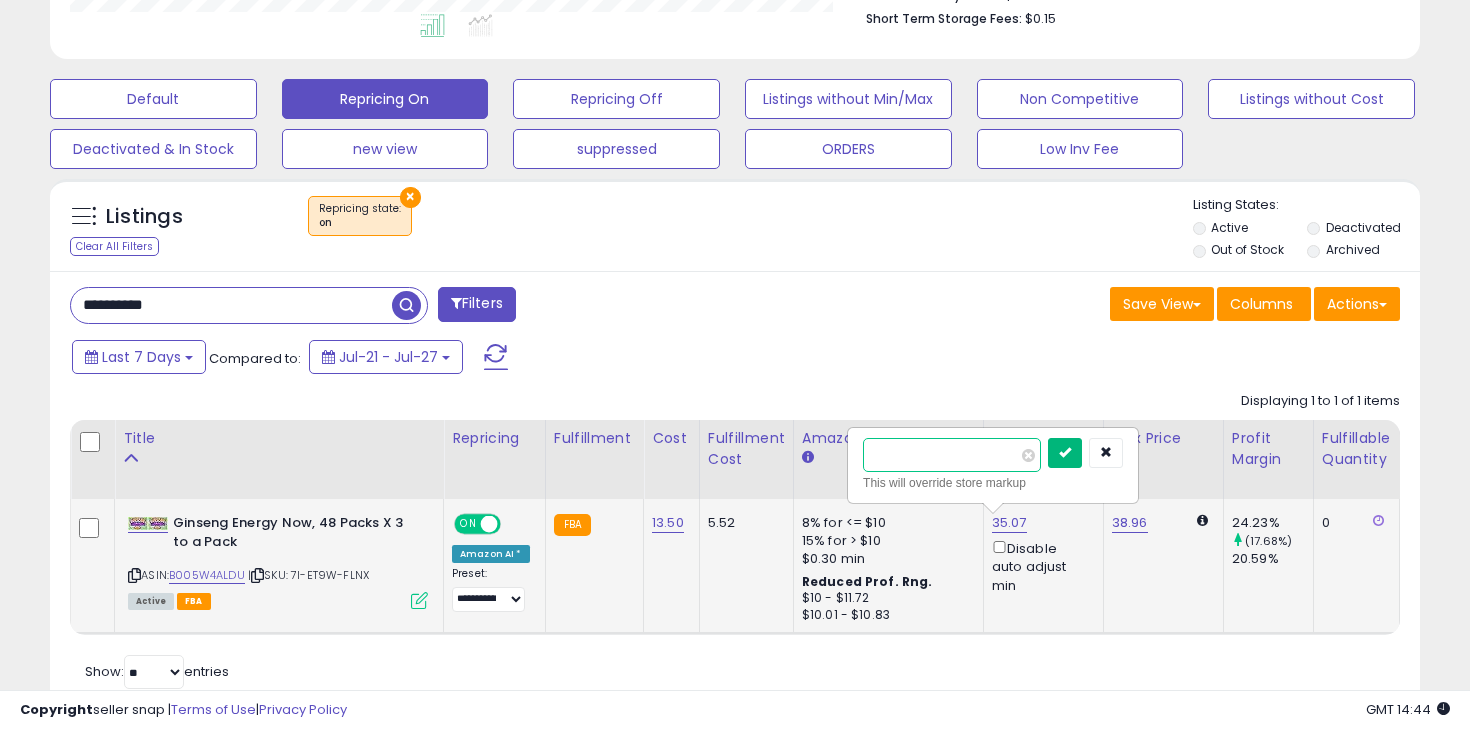 type on "*****" 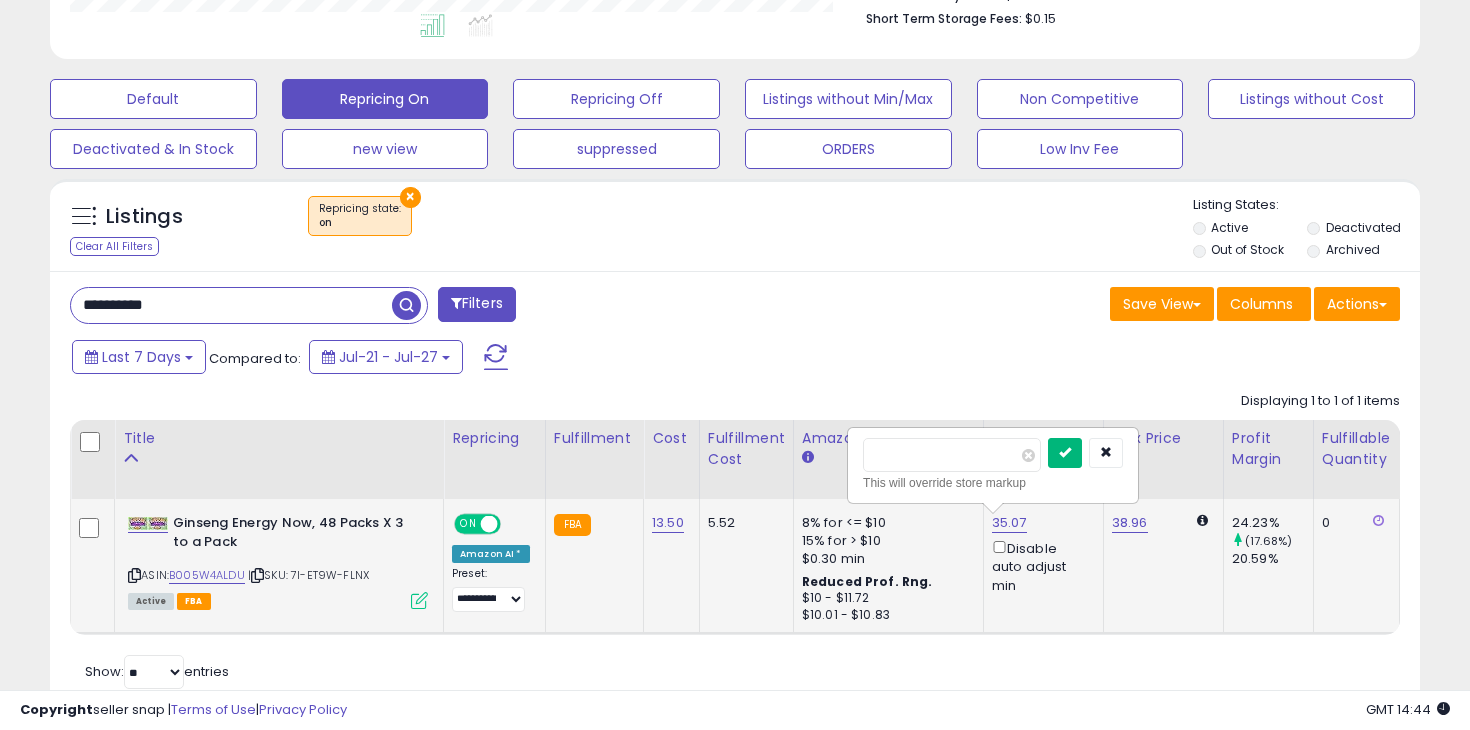 click at bounding box center (1065, 452) 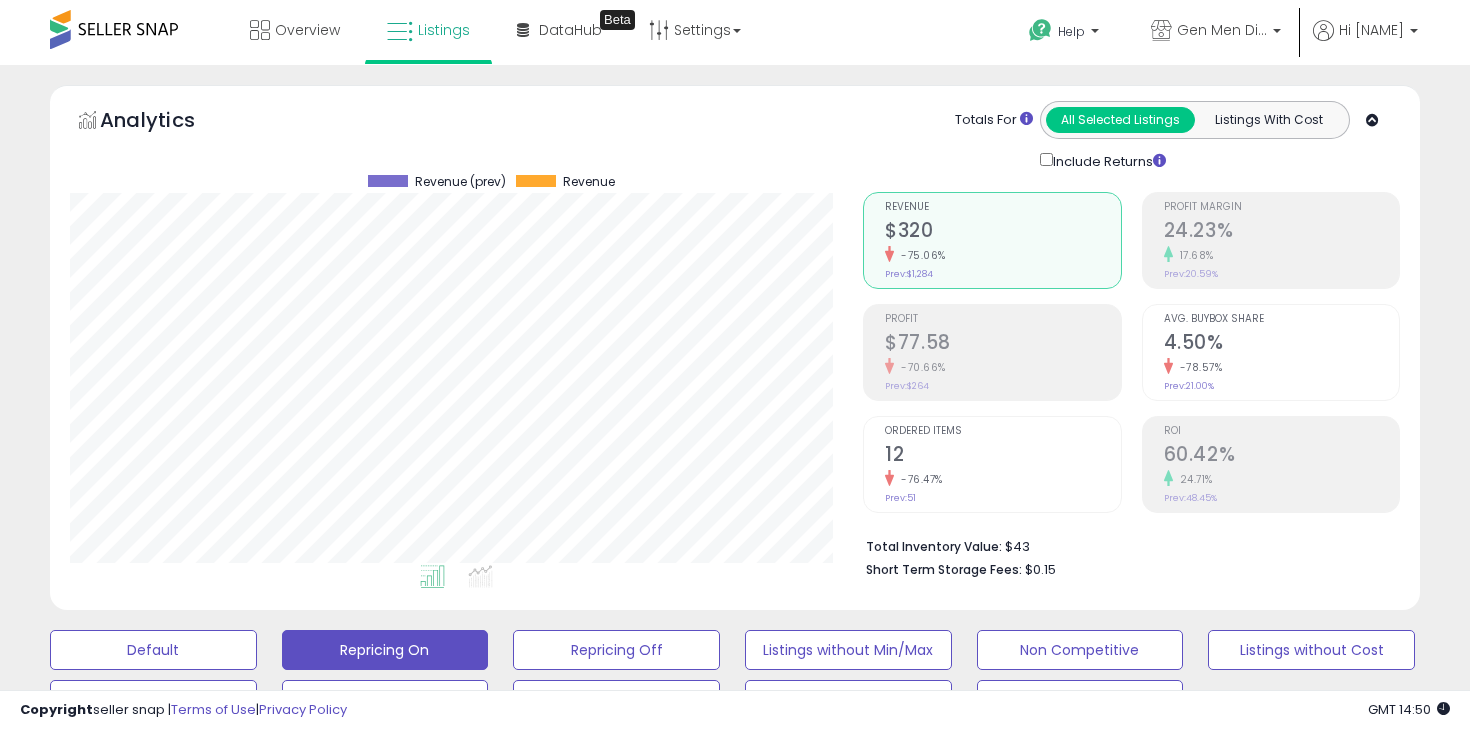scroll, scrollTop: 401, scrollLeft: 0, axis: vertical 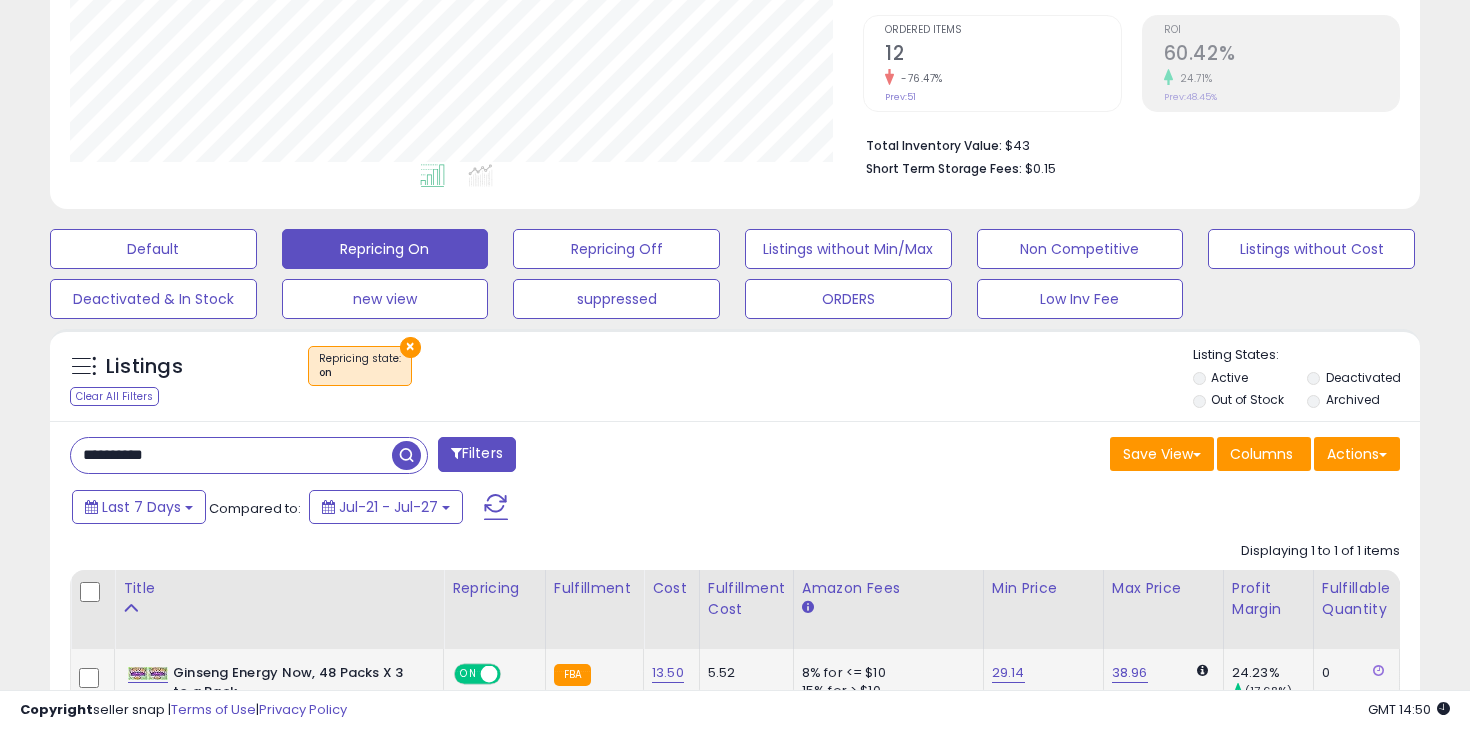 click on "**********" at bounding box center (231, 455) 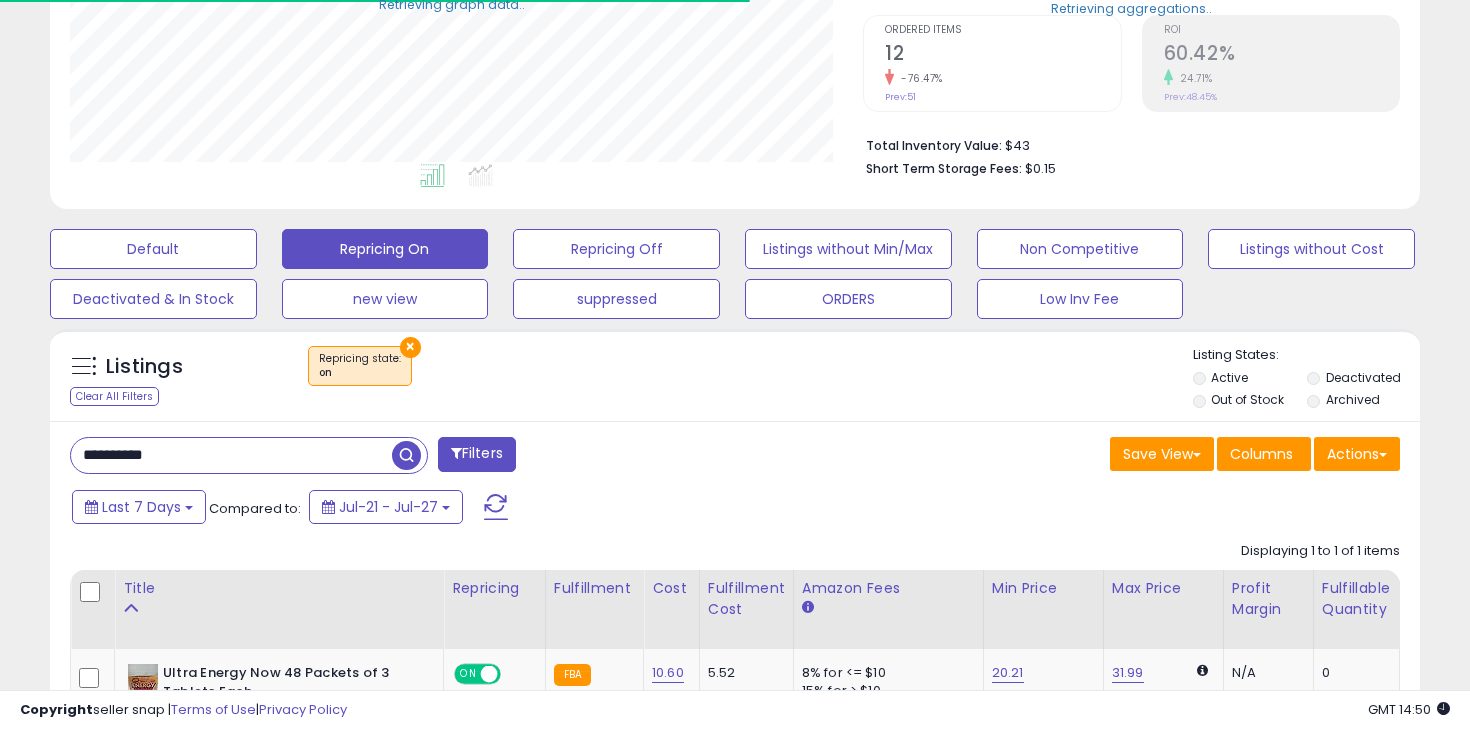 scroll, scrollTop: 606, scrollLeft: 0, axis: vertical 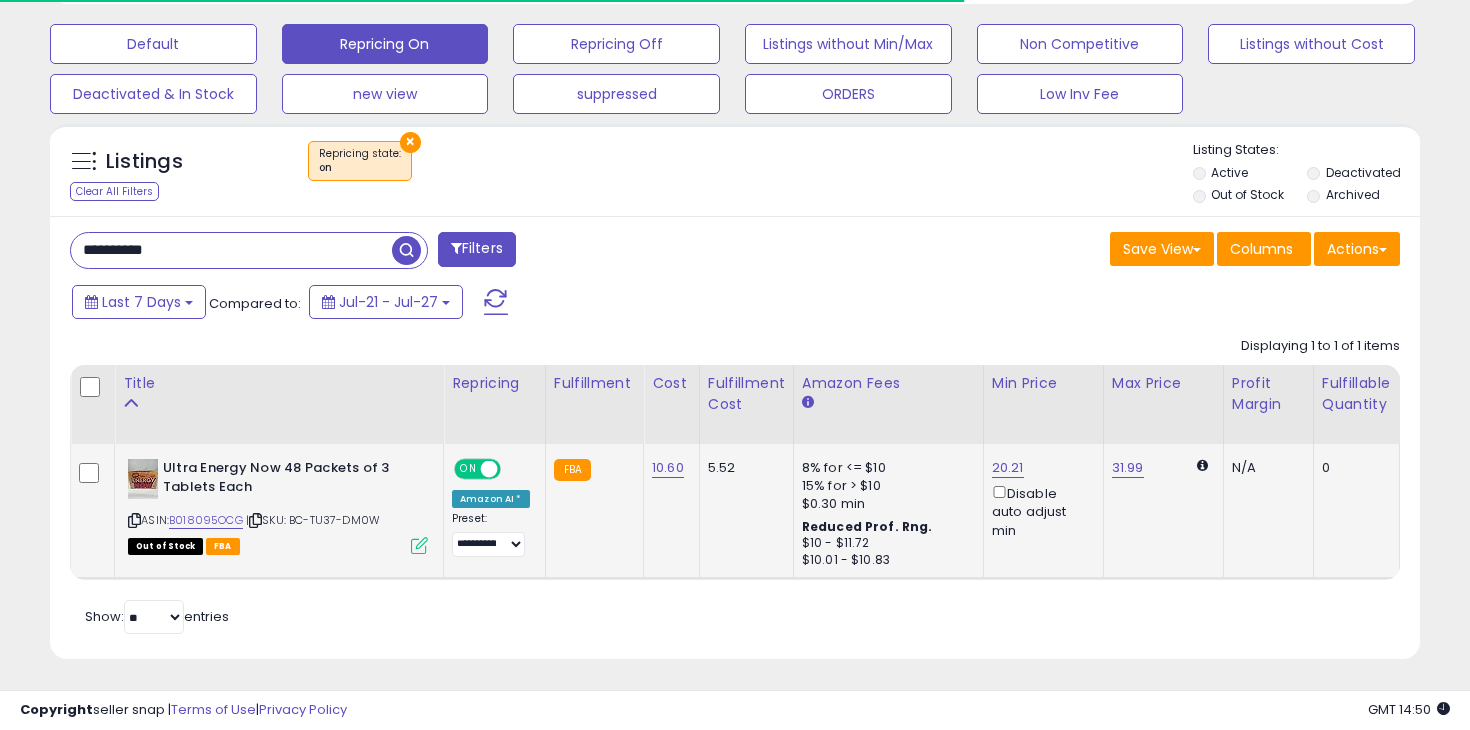 click on "20.21  Disable auto adjust min" 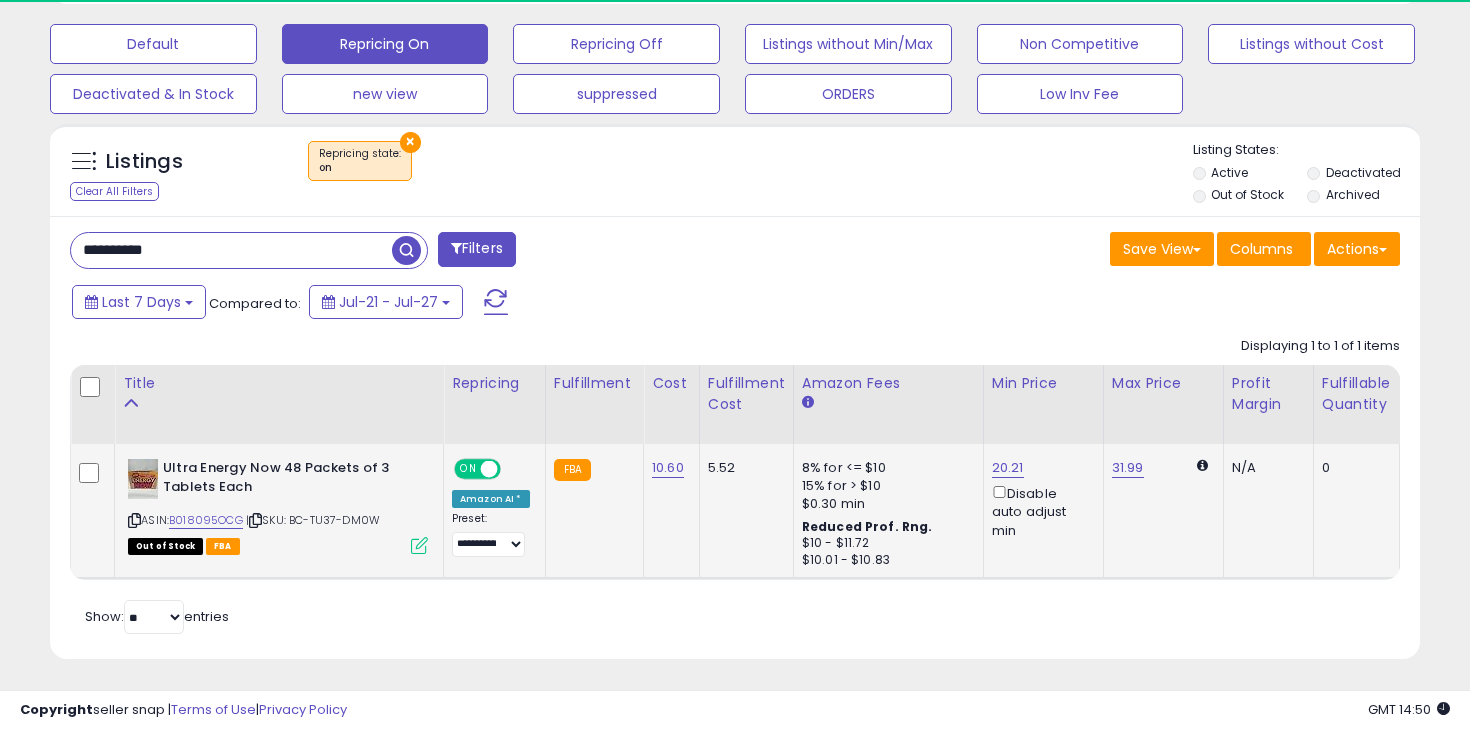 scroll, scrollTop: 999590, scrollLeft: 999206, axis: both 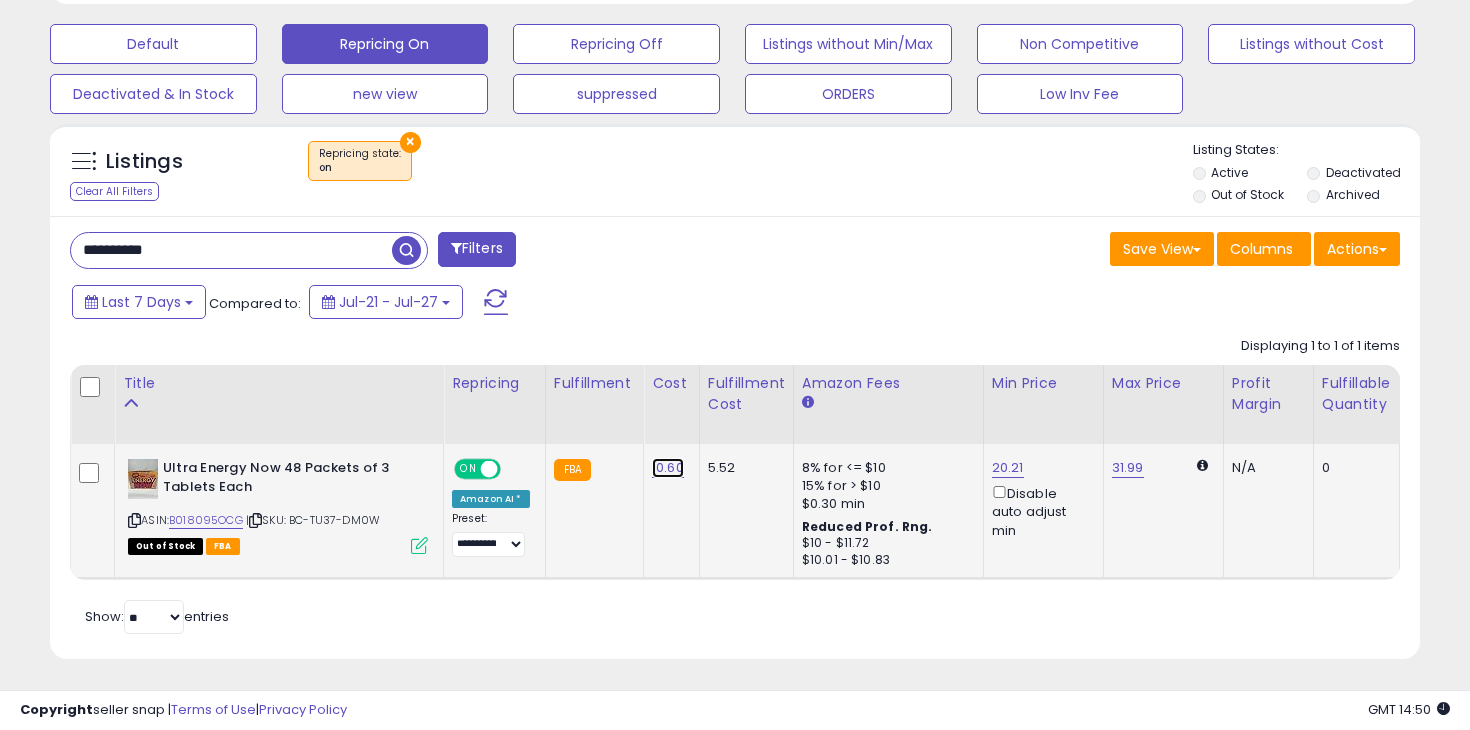 click on "10.60" at bounding box center (668, 468) 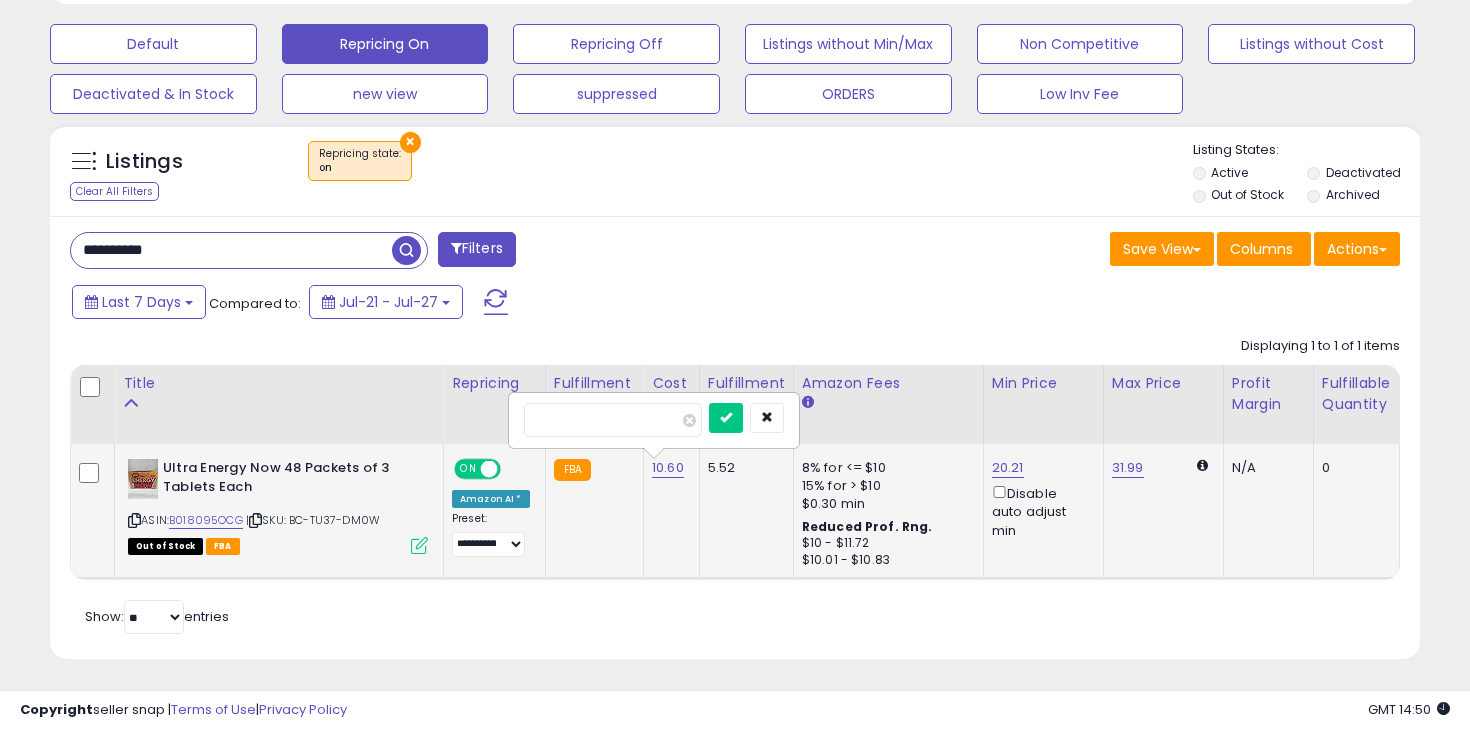 type on "*" 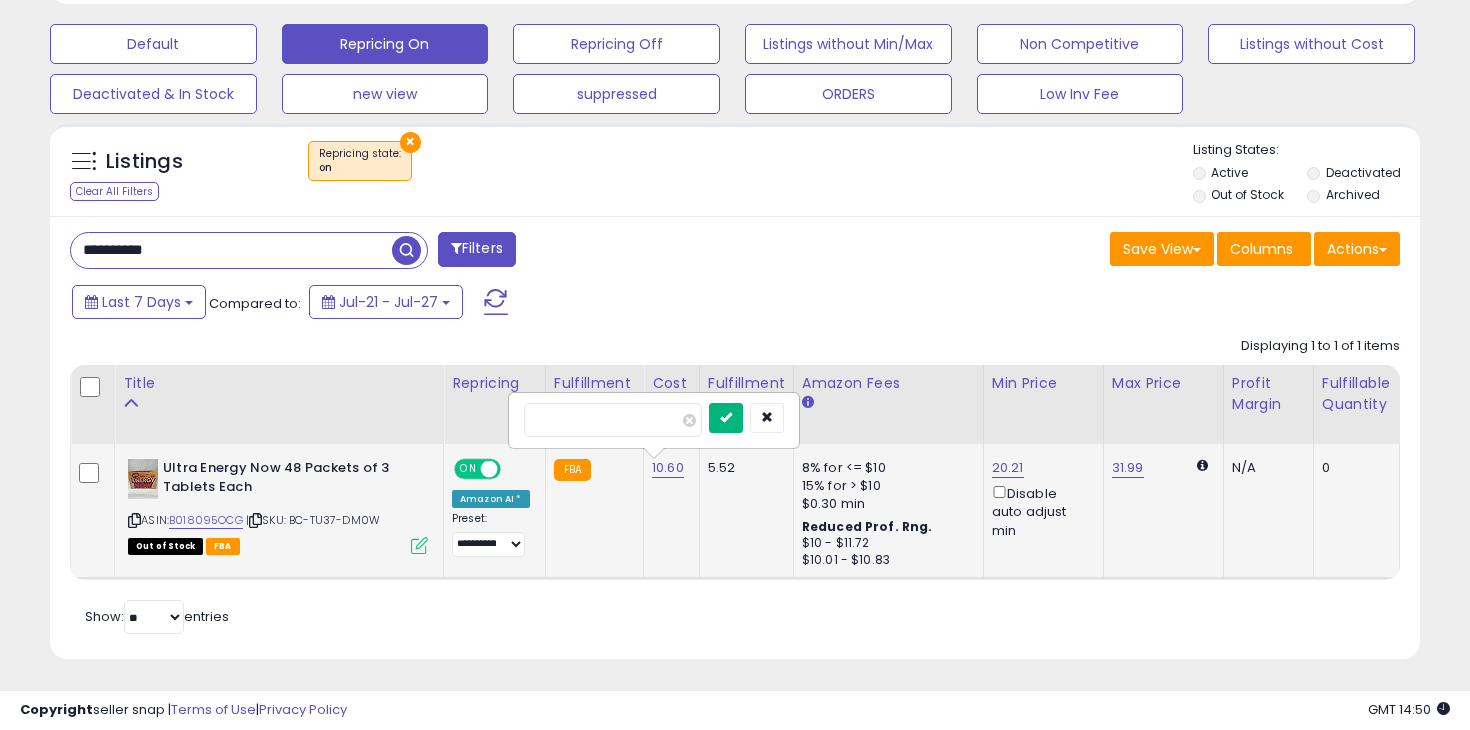 type on "****" 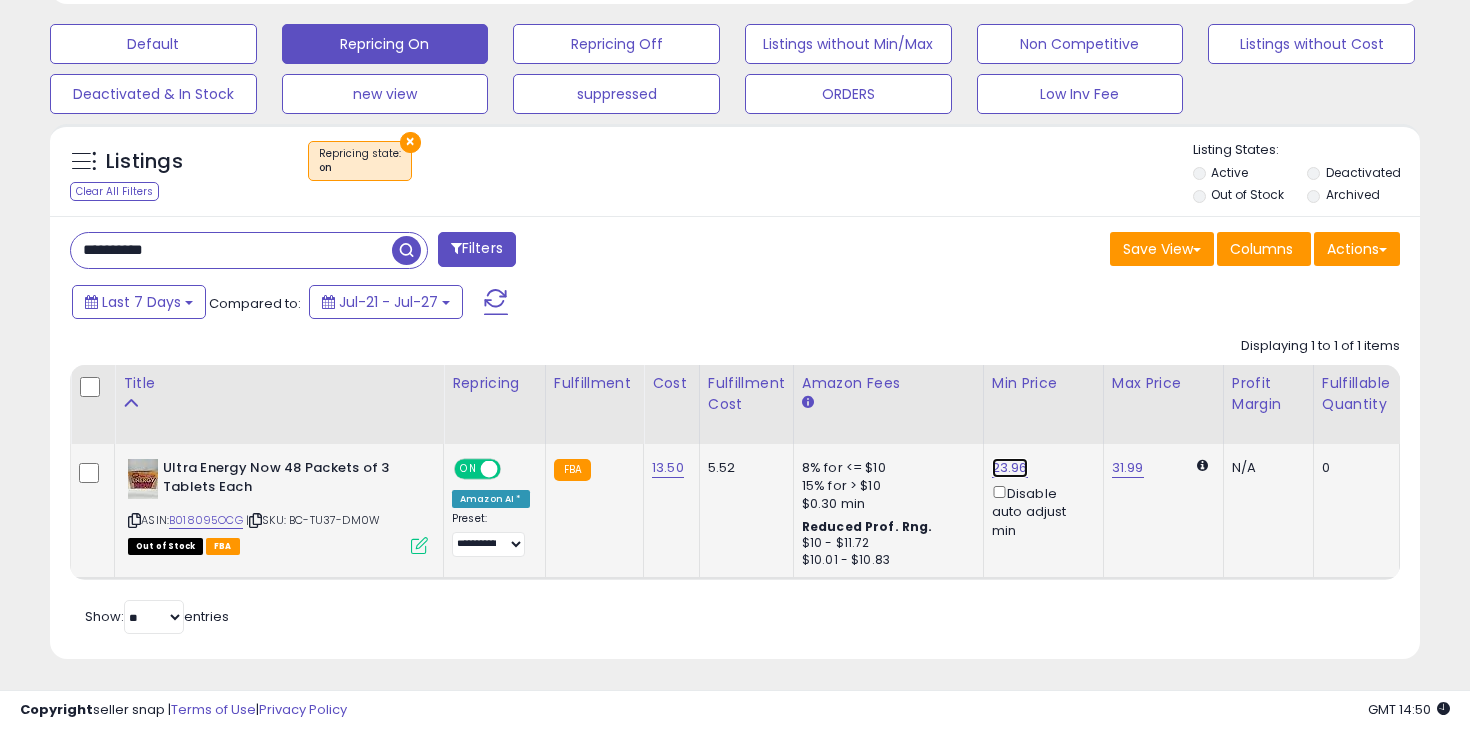 click on "23.96" at bounding box center [1010, 468] 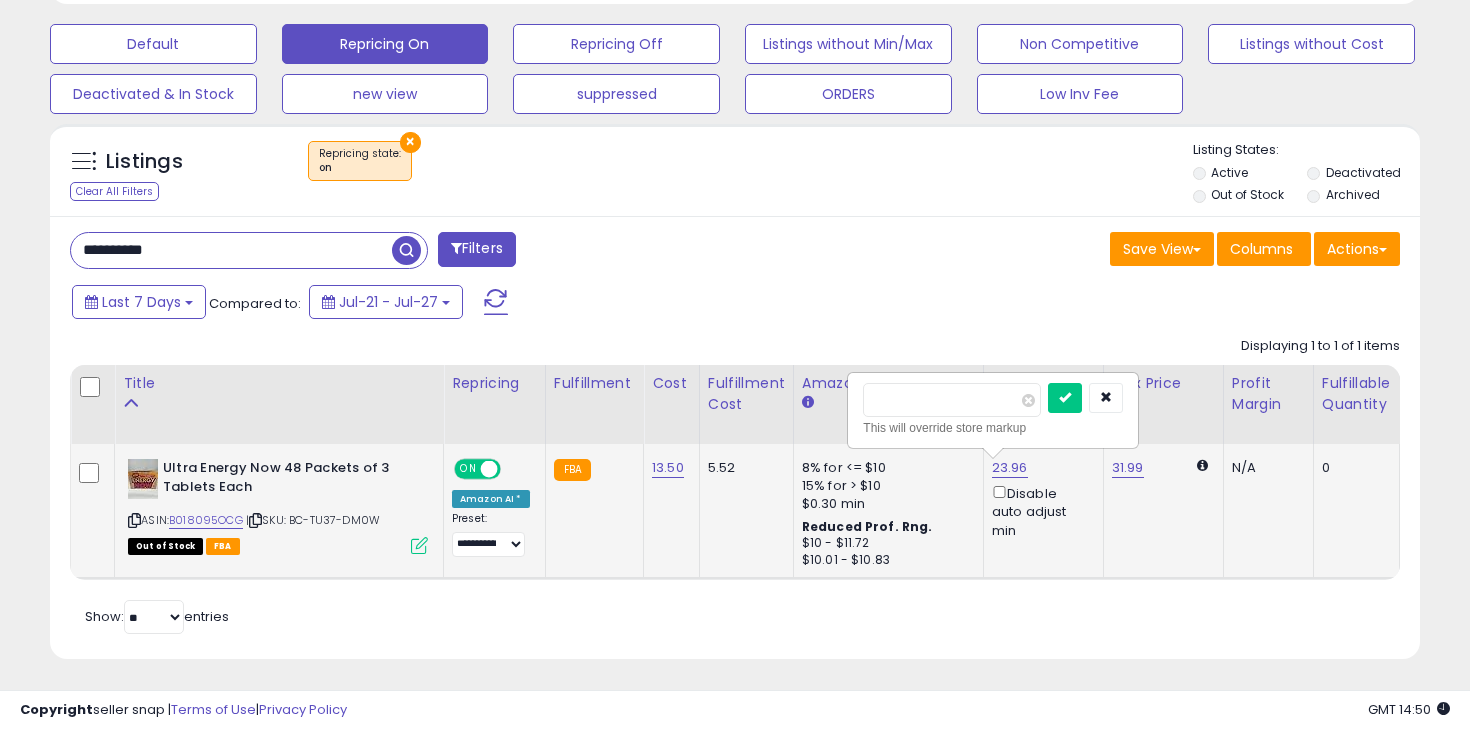 click on "*****" at bounding box center [952, 400] 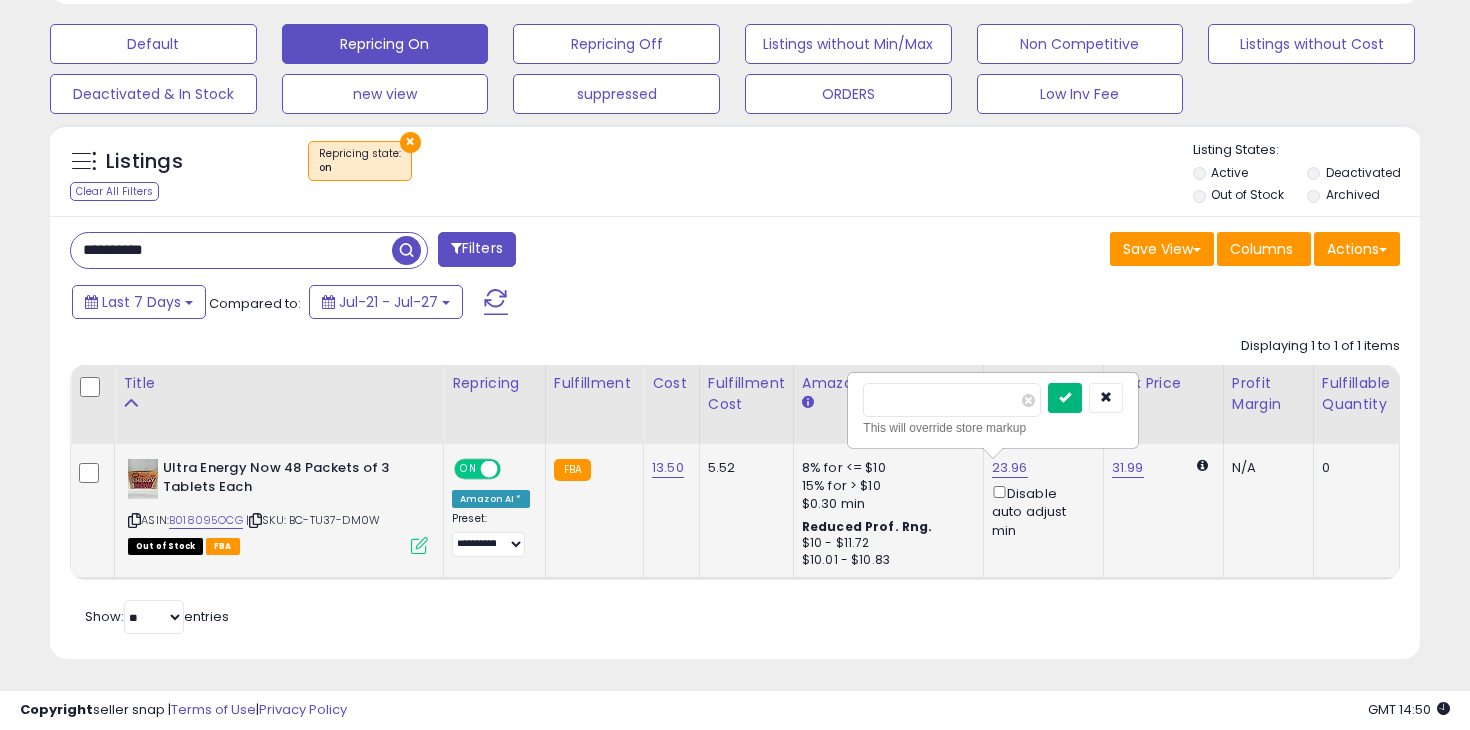 type on "**" 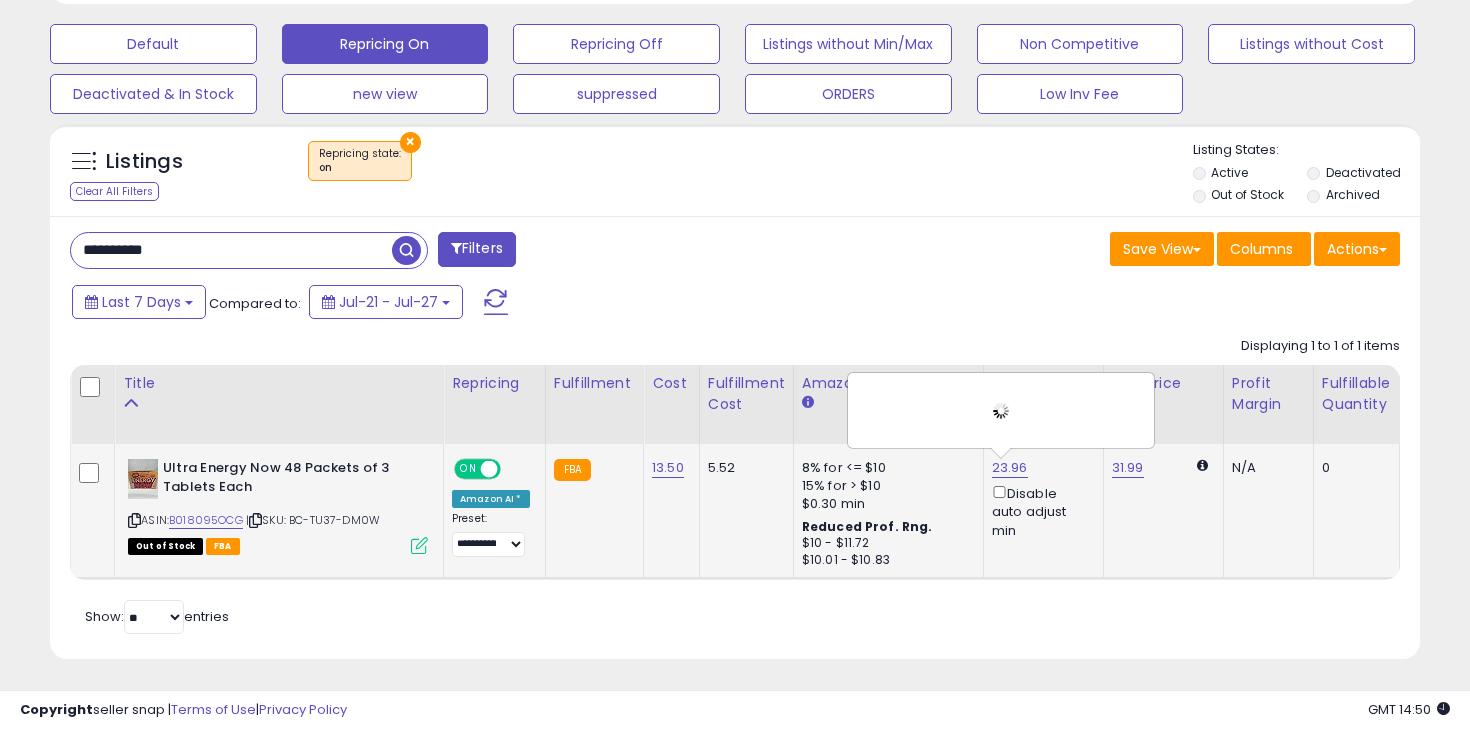 click on "31.99" 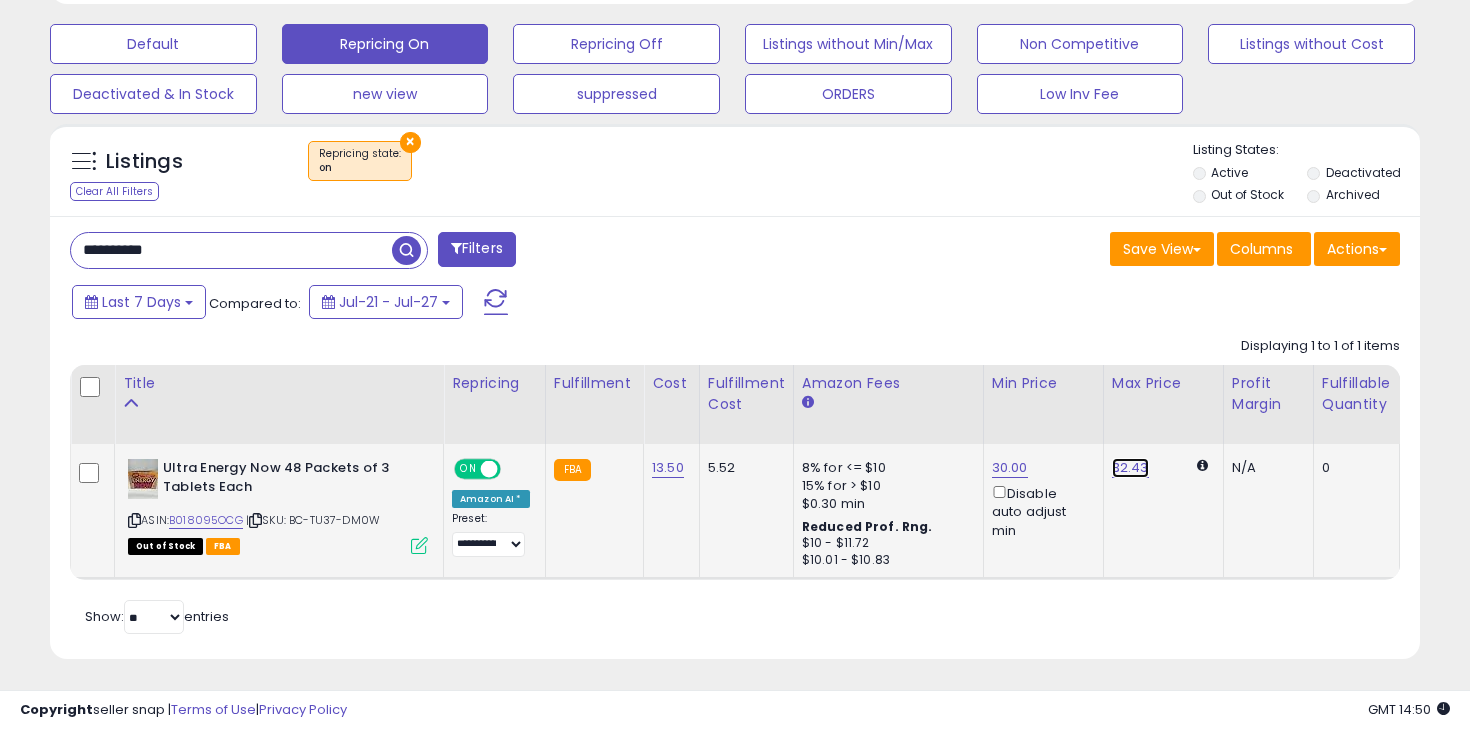 click on "32.43" at bounding box center [1130, 468] 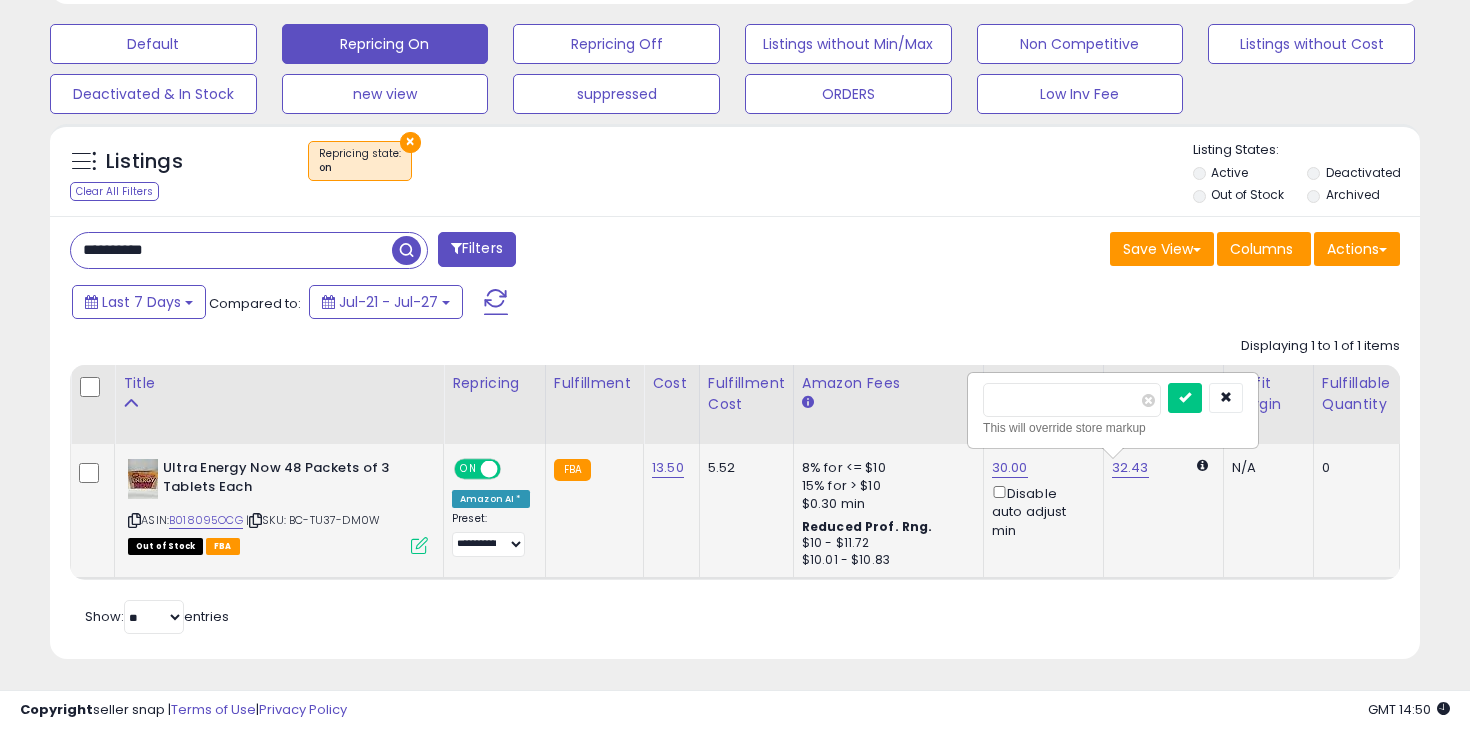 click on "*****" at bounding box center [1072, 400] 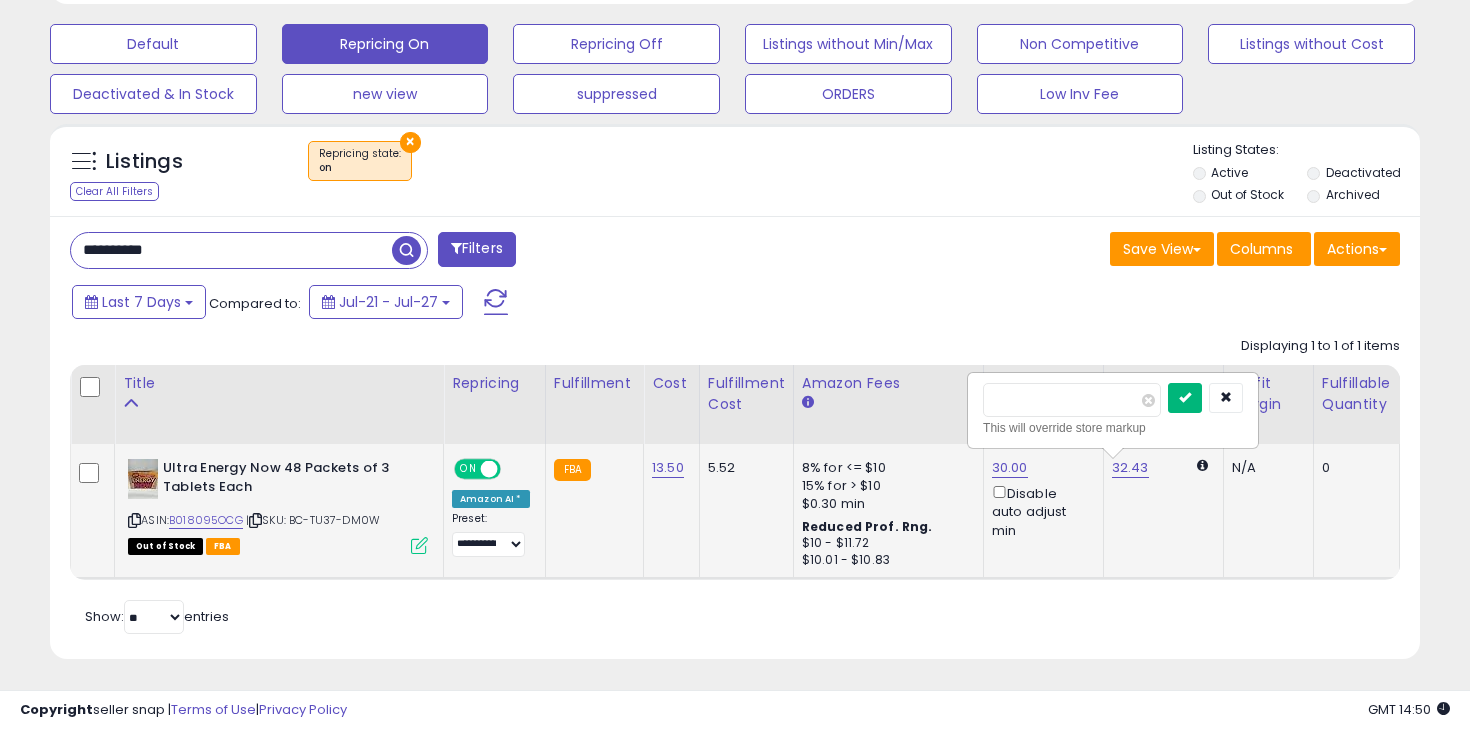 type on "**" 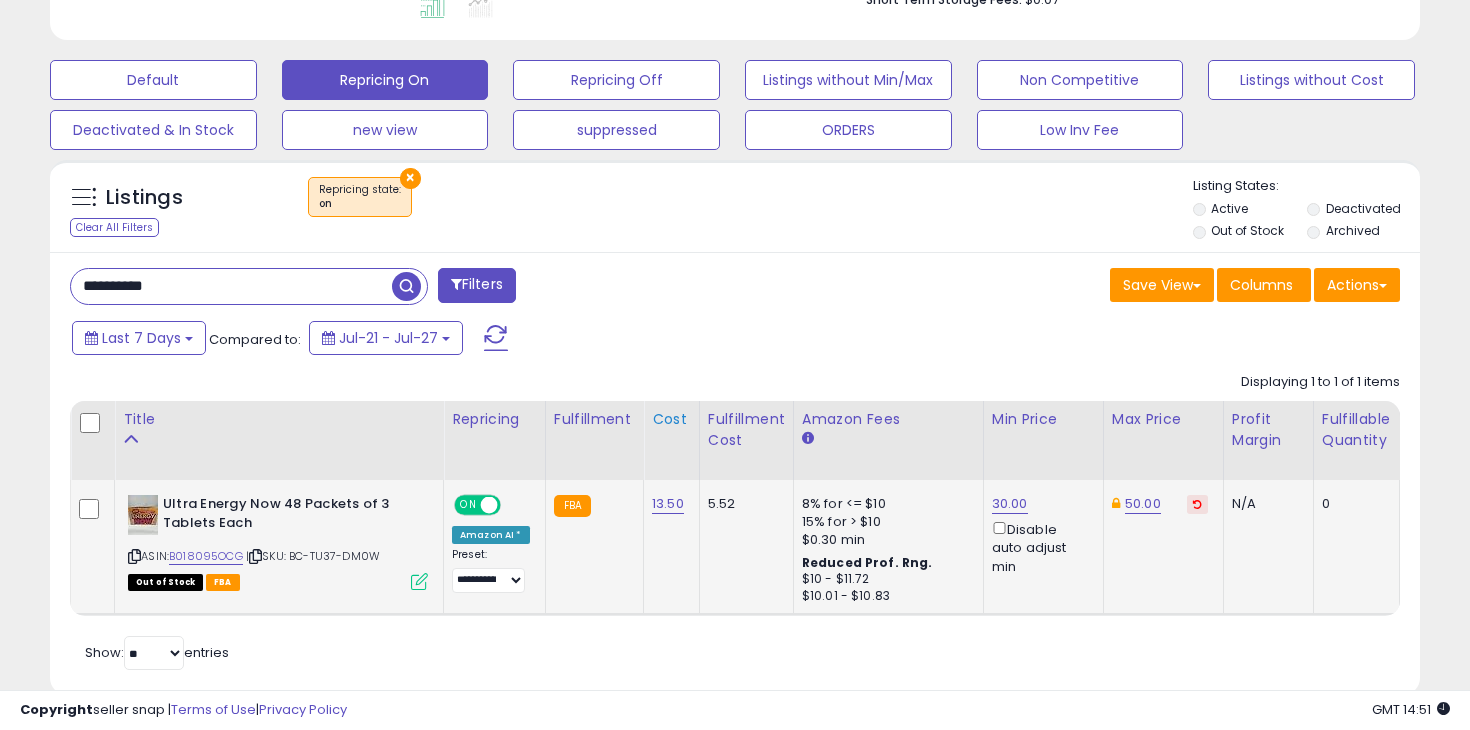 scroll, scrollTop: 520, scrollLeft: 0, axis: vertical 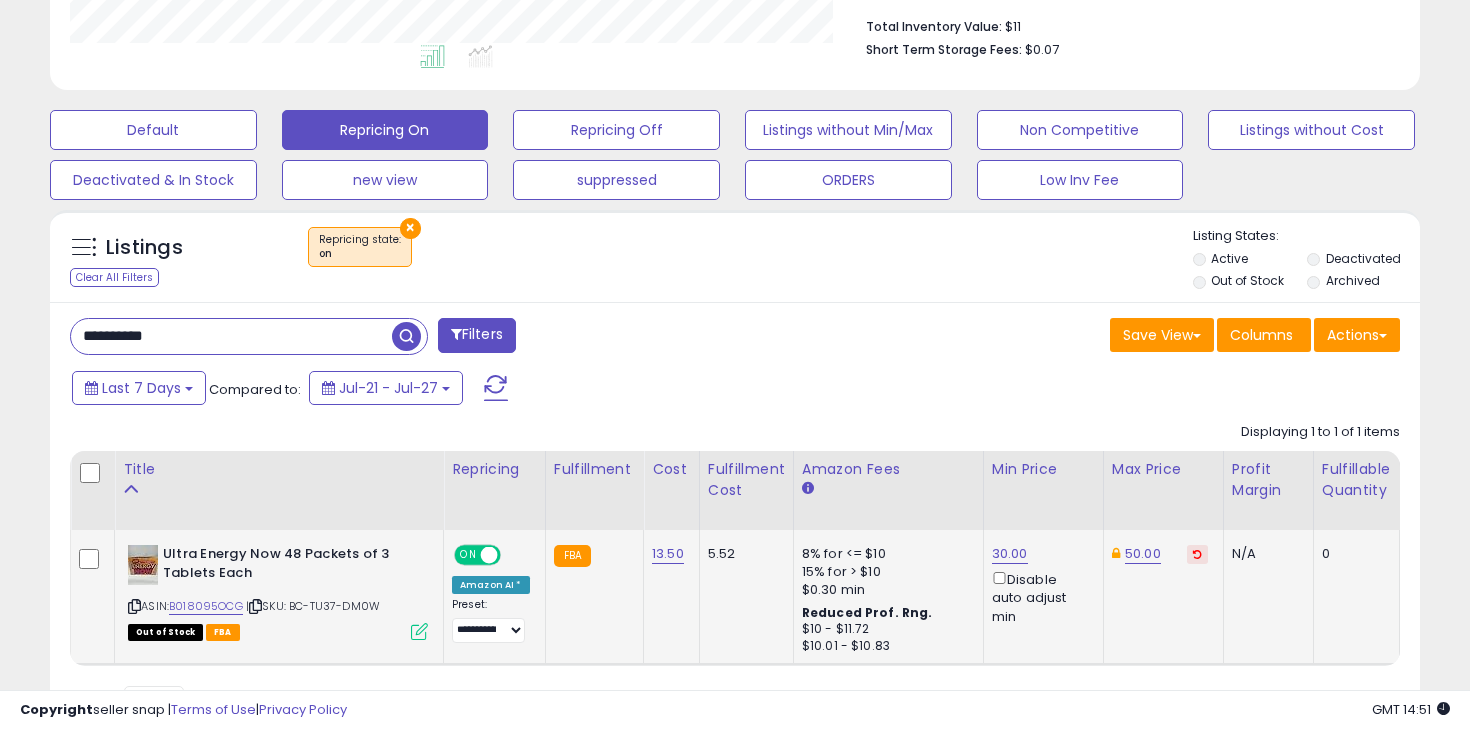 click on "**********" at bounding box center [735, 524] 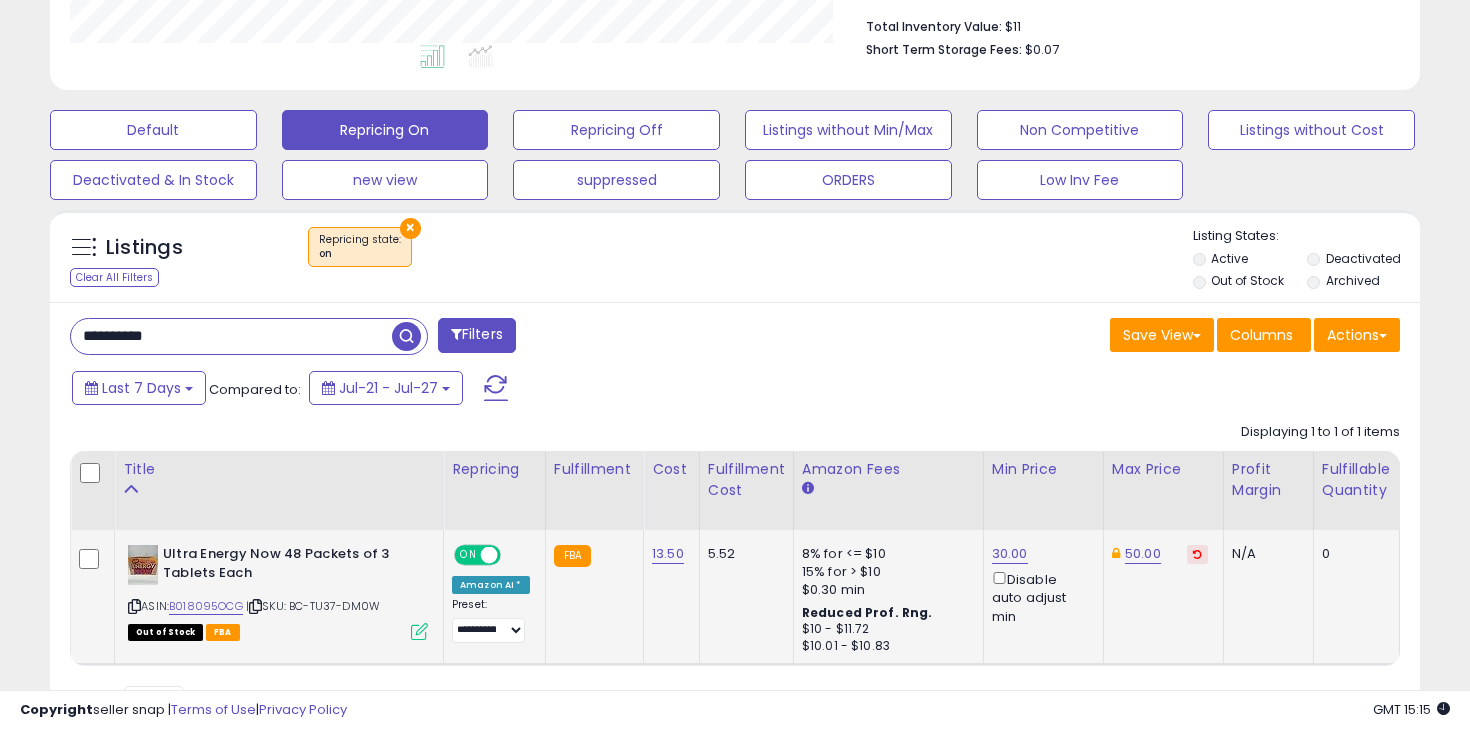 click on "**********" at bounding box center [231, 336] 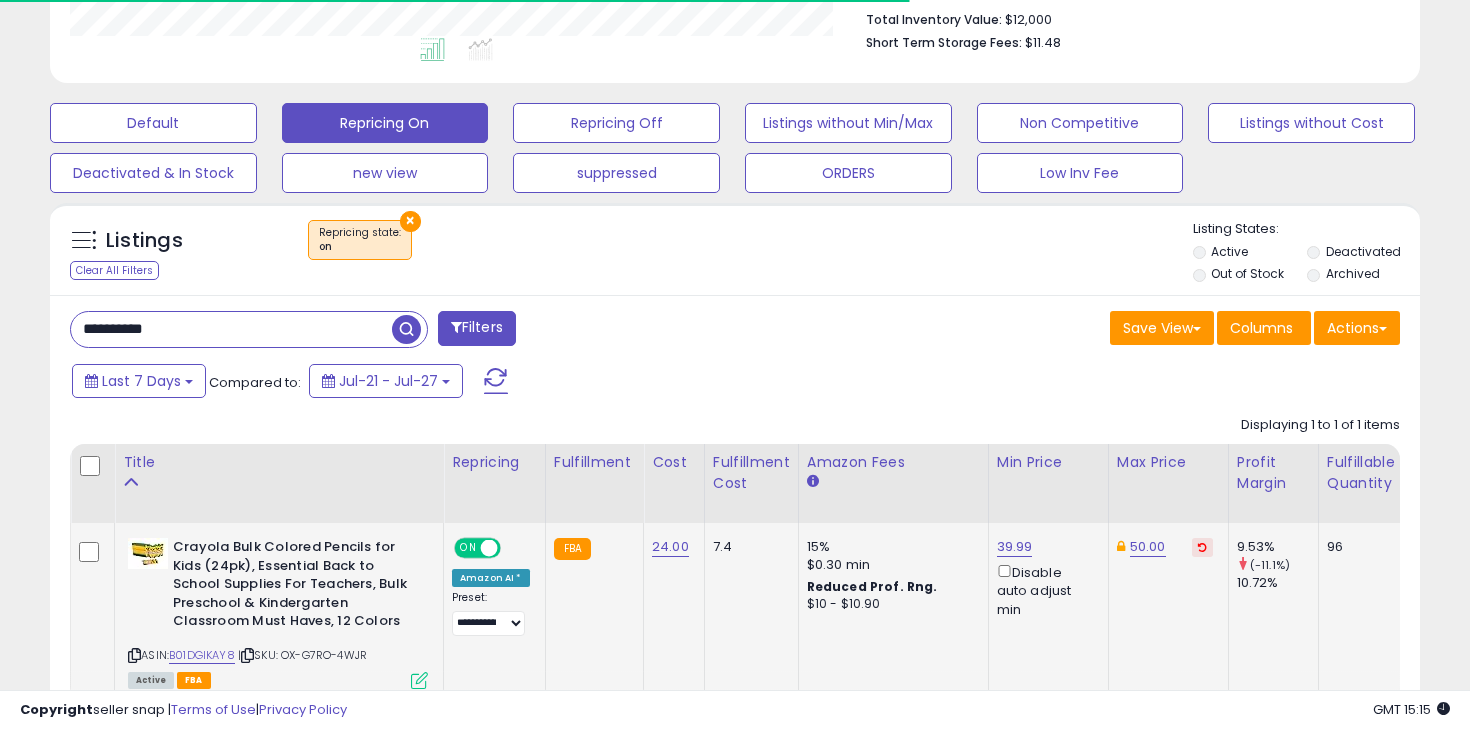 scroll, scrollTop: 531, scrollLeft: 0, axis: vertical 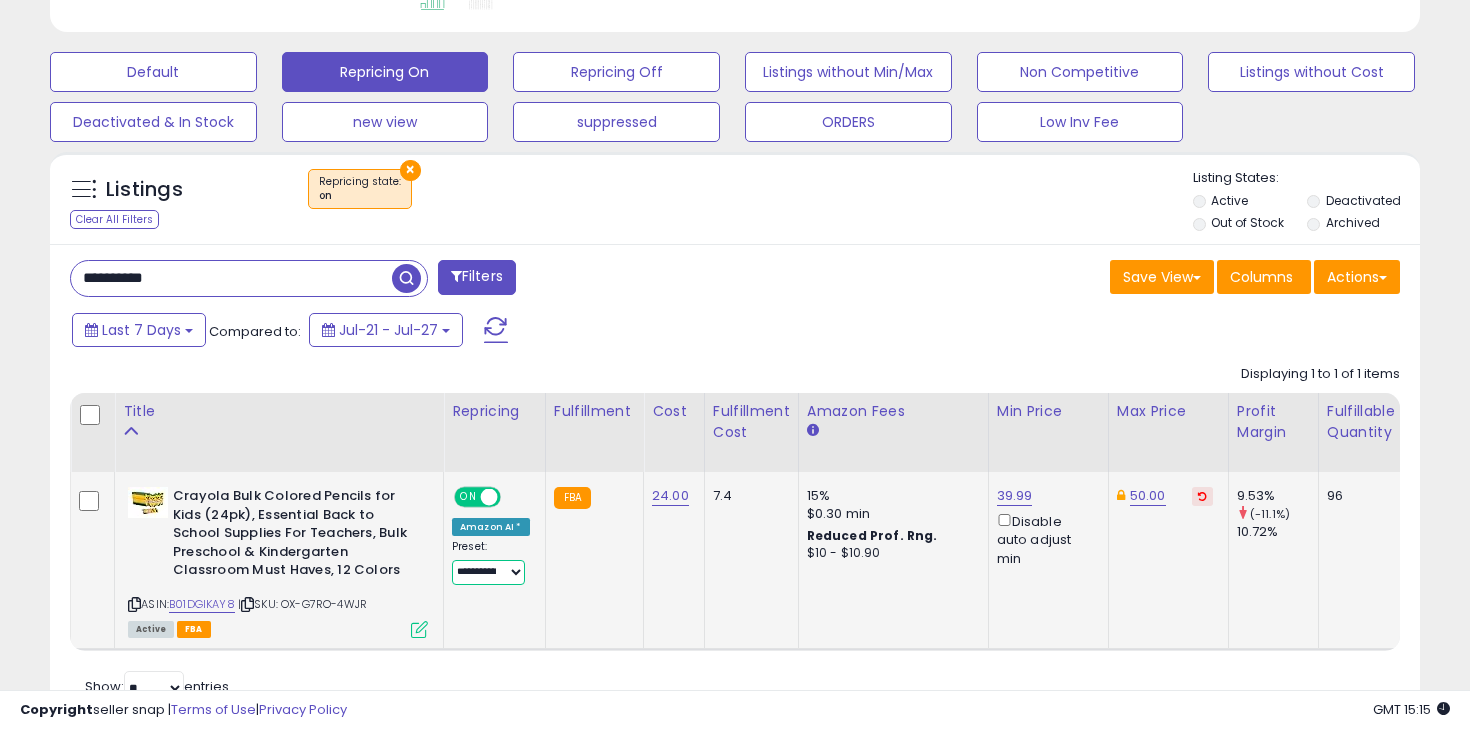 click on "**********" at bounding box center [488, 572] 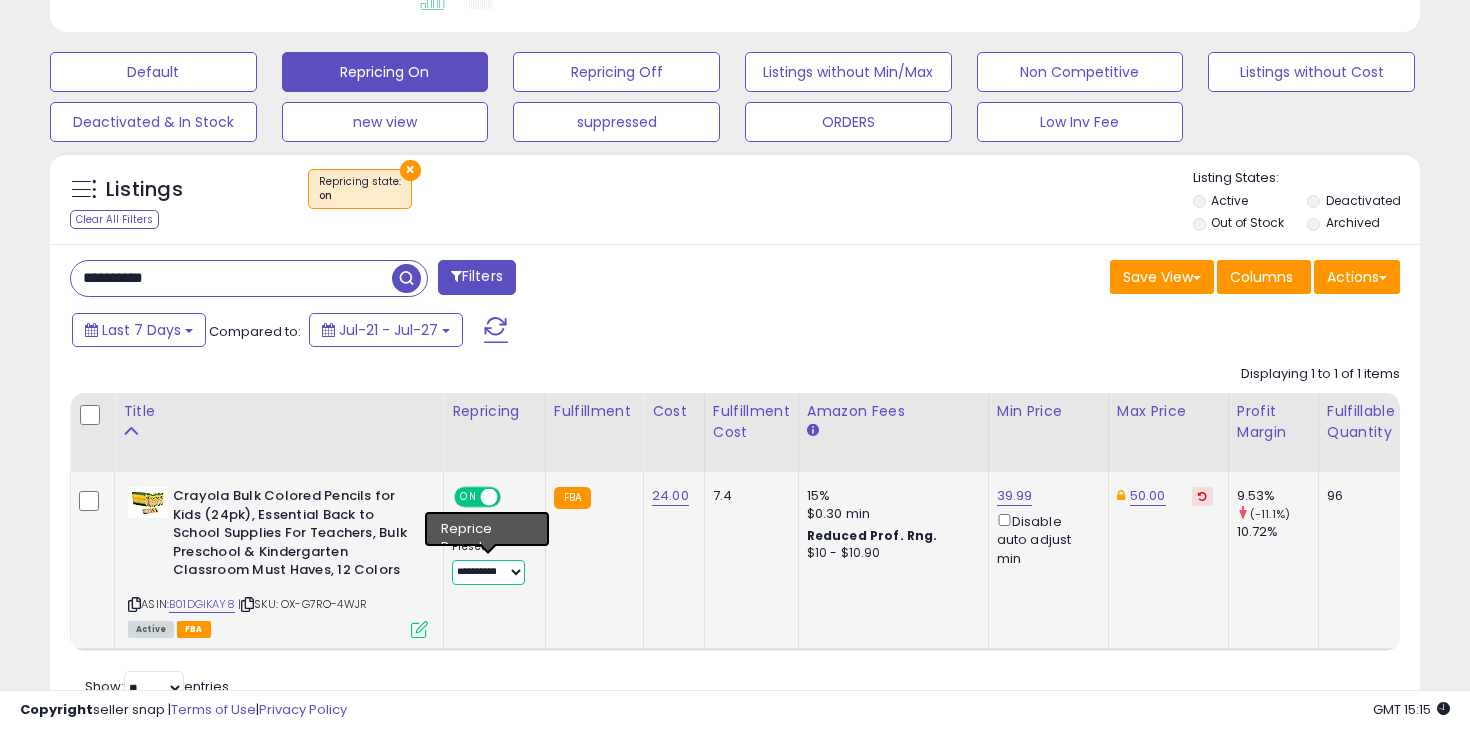 select on "****" 